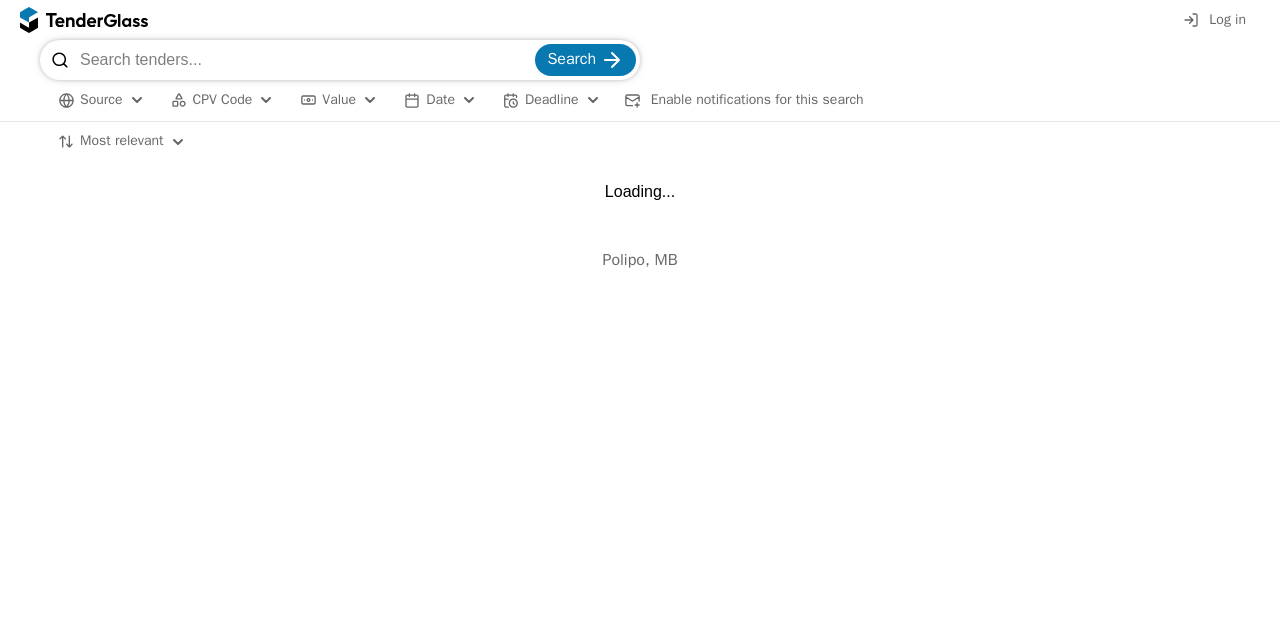 scroll, scrollTop: 0, scrollLeft: 0, axis: both 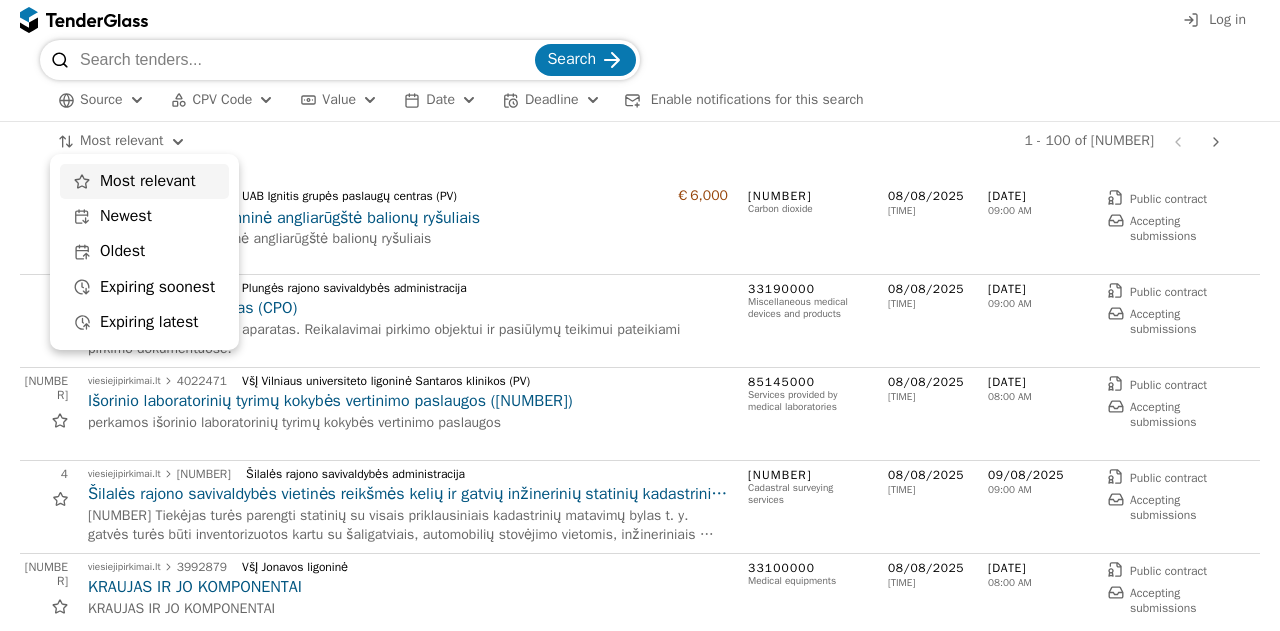 click on "4004264 Plungės rajono savivaldybės administracija Kriochirurginis aparatas (CPO) Perkamas kriochirurginis aparatas. Reikalavimai pirkimo objektui ir pasiūlymų teikimui pateikiami pirkimo dokumentuose. 33190000 2" at bounding box center (640, 315) 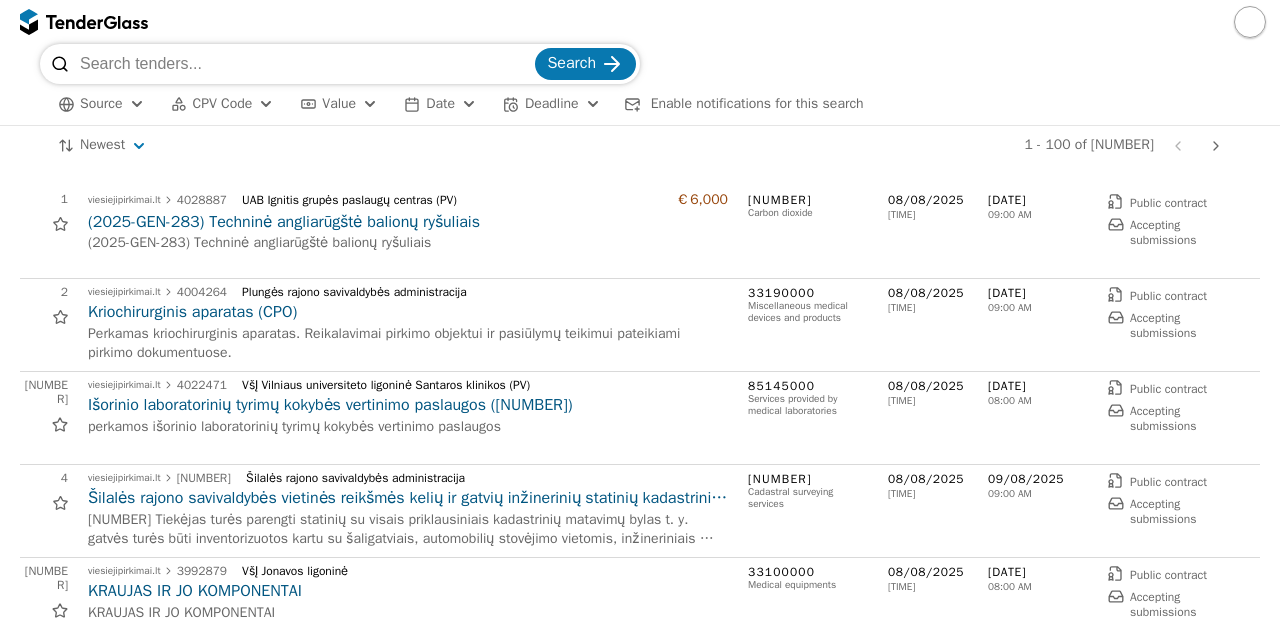 click on "(2025-GEN-283) Techninė angliarūgštė balionų ryšuliais" at bounding box center (408, 243) 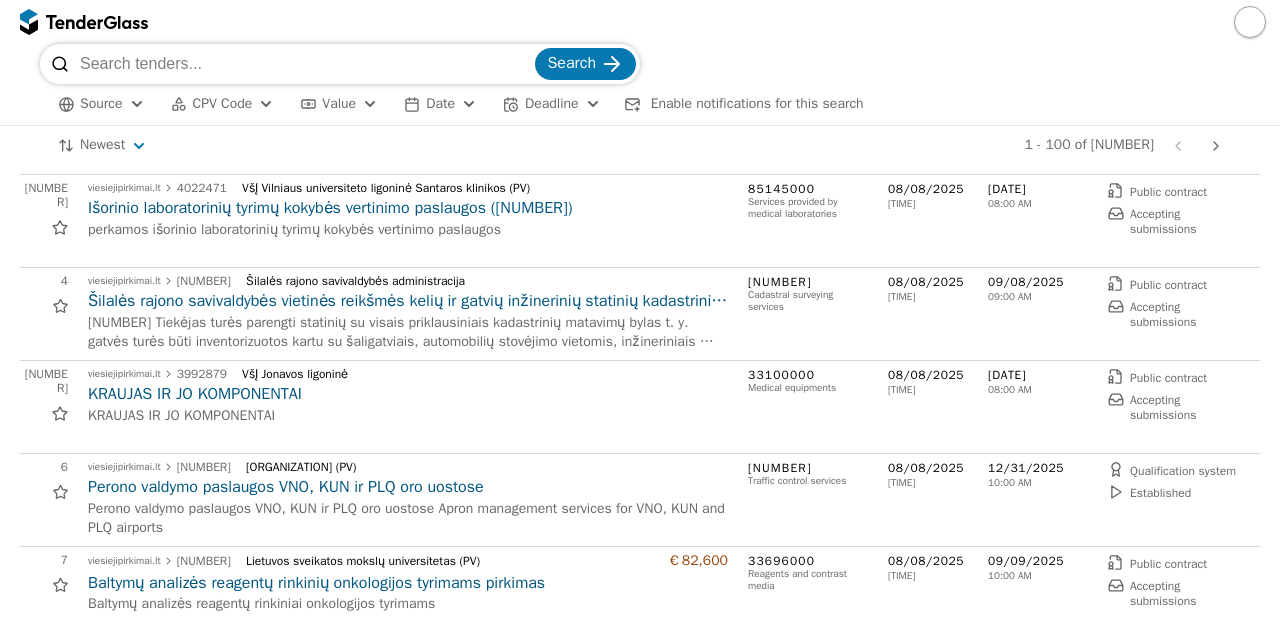 scroll, scrollTop: 240, scrollLeft: 0, axis: vertical 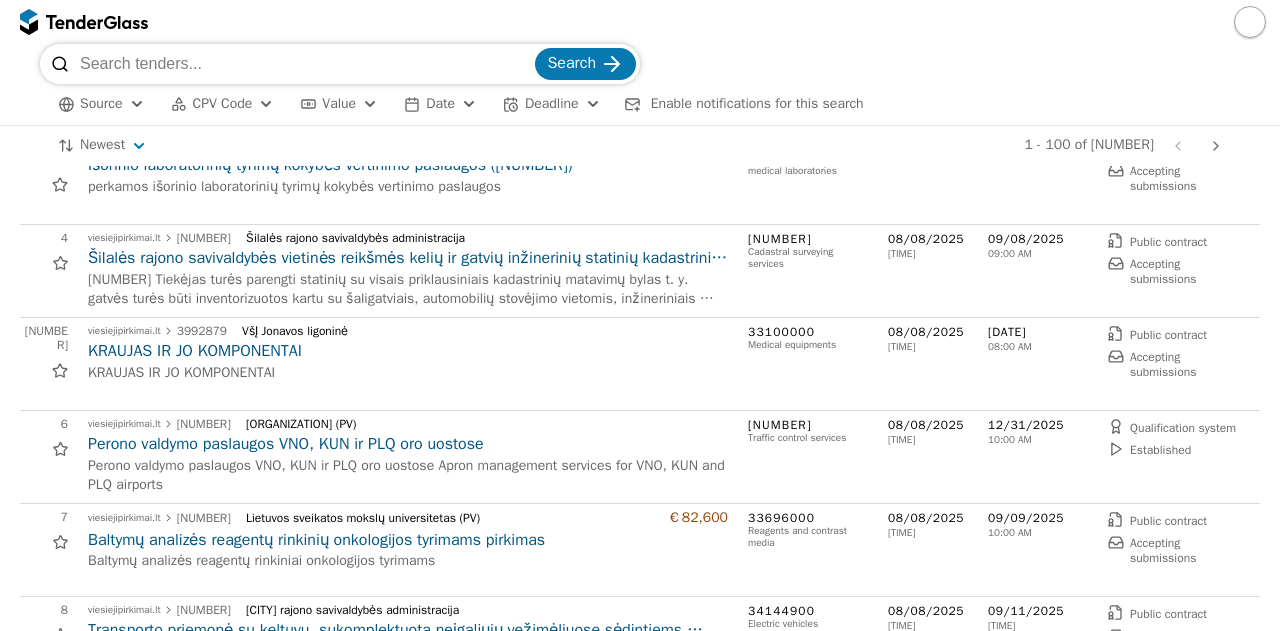 click on "Šilalės rajono savivaldybės vietinės reikšmės kelių ir gatvių inžinerinių statinių kadastrinių duomenų bylų parengimo paslaugos" at bounding box center [408, 258] 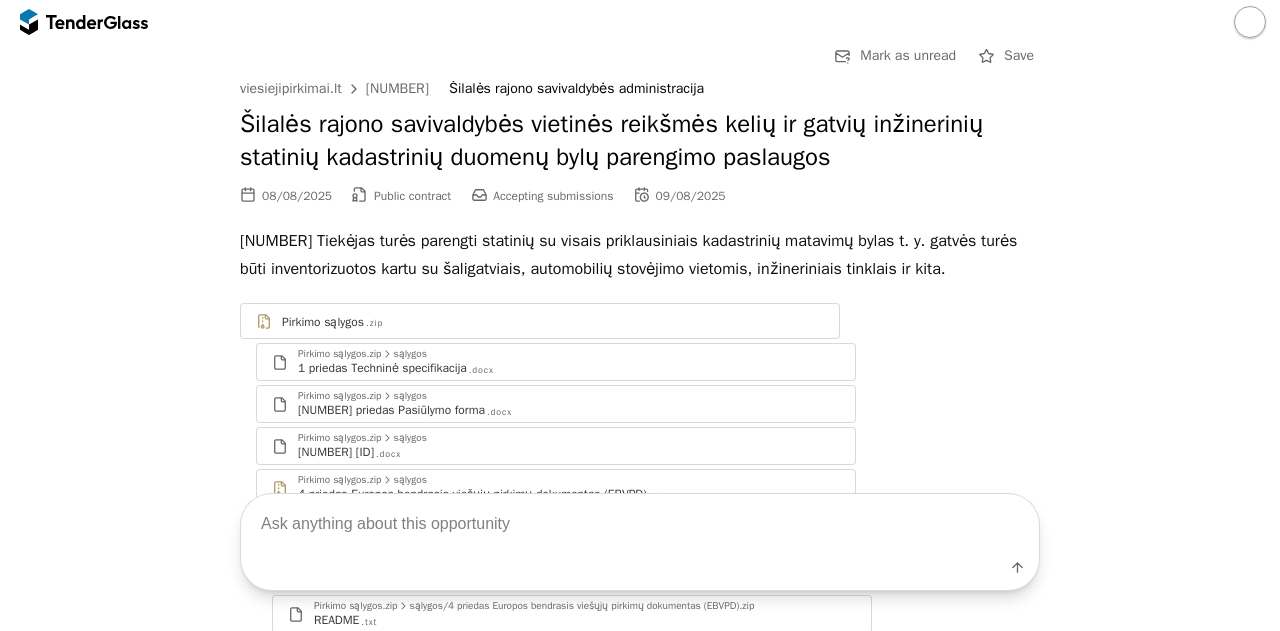click at bounding box center [640, 524] 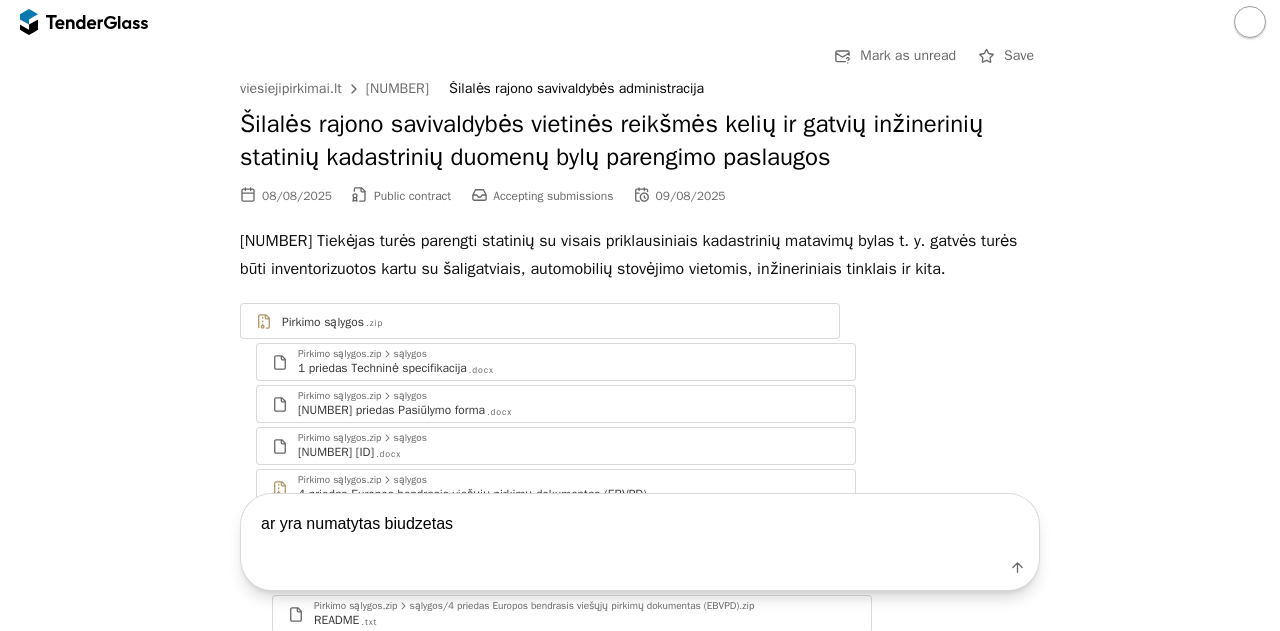 type on "ar yra numatytas biudzetas?" 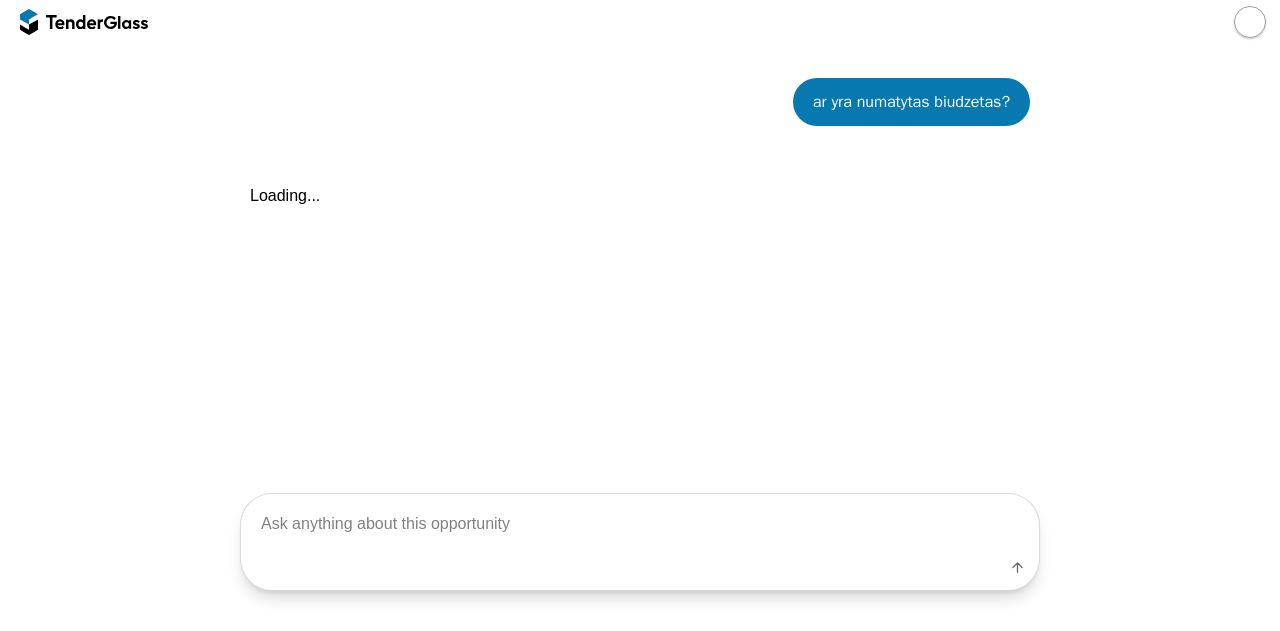 scroll, scrollTop: 868, scrollLeft: 0, axis: vertical 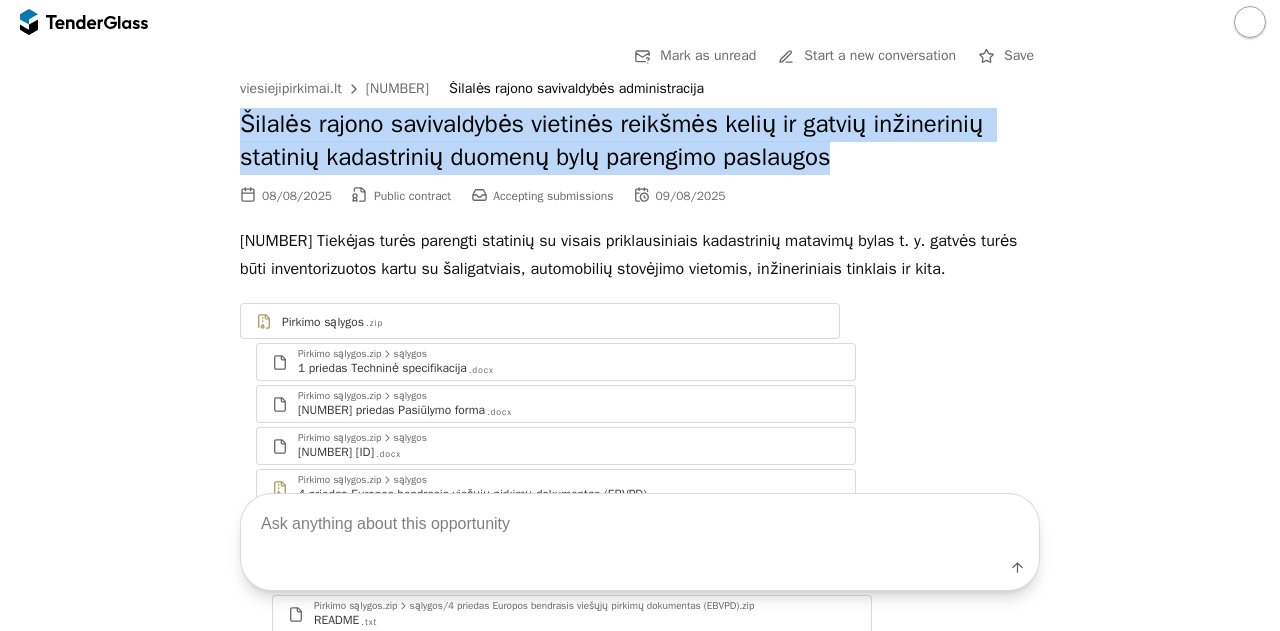 drag, startPoint x: 232, startPoint y: 126, endPoint x: 837, endPoint y: 165, distance: 606.25574 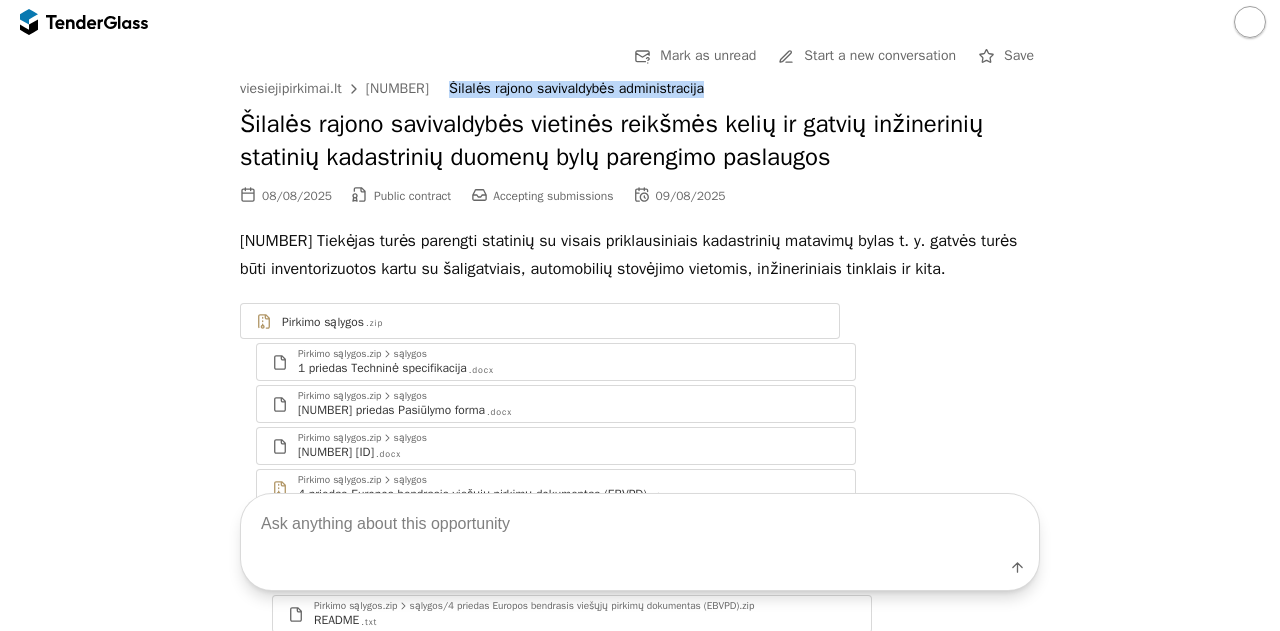 drag, startPoint x: 689, startPoint y: 88, endPoint x: 431, endPoint y: 89, distance: 258.00195 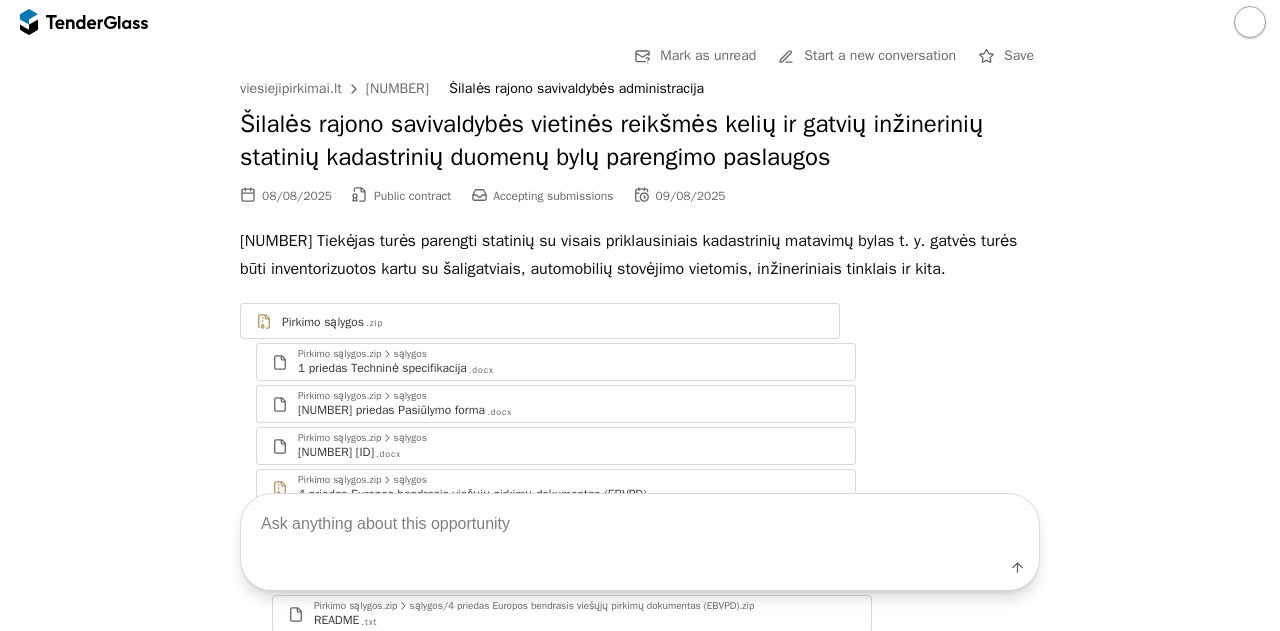 click on "[WEBSITE] [NUMBER] [ORGANIZATION]" at bounding box center (640, 89) 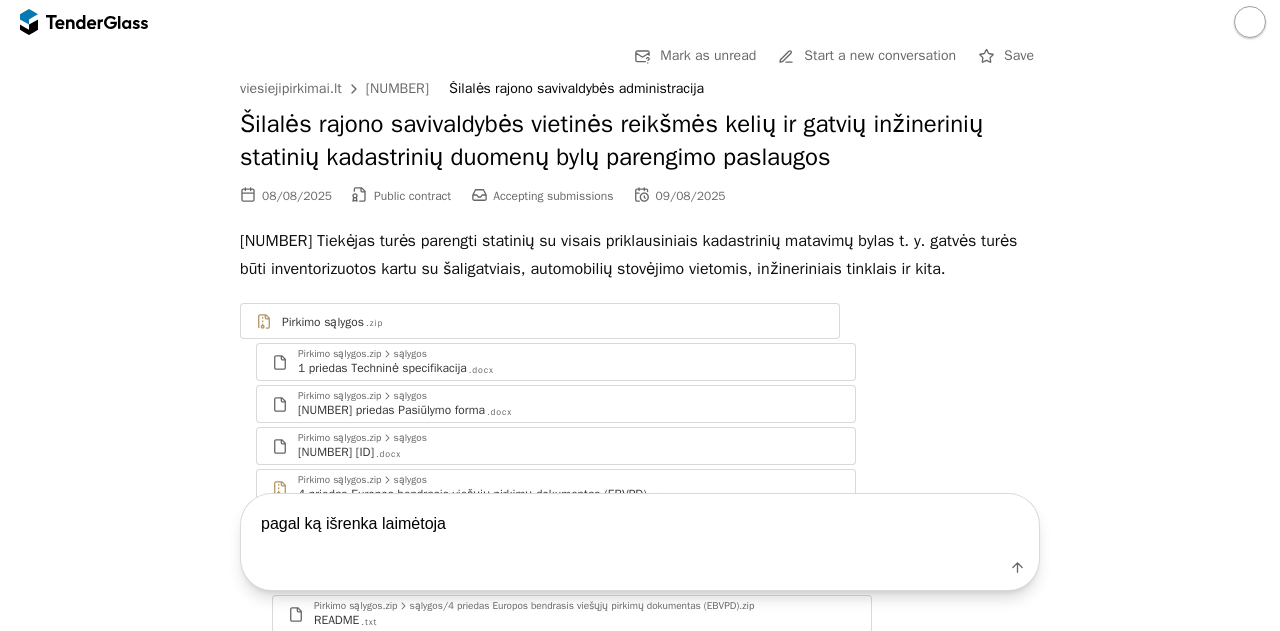 type on "pagal ką išrenka laimėtoja?" 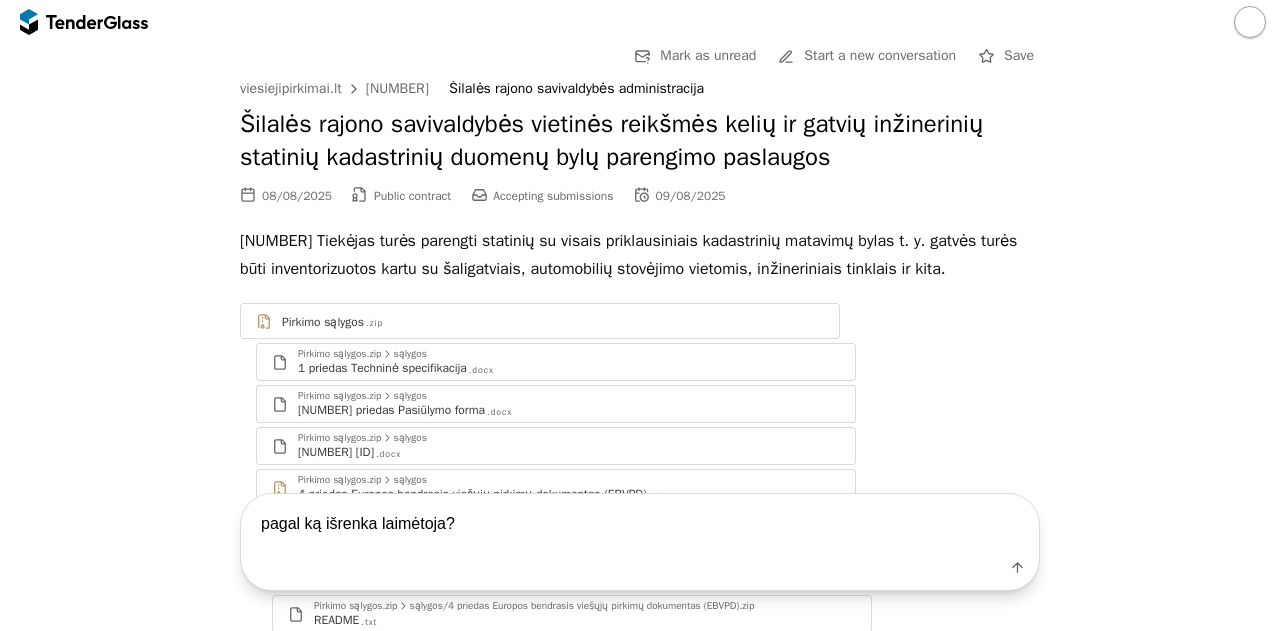type 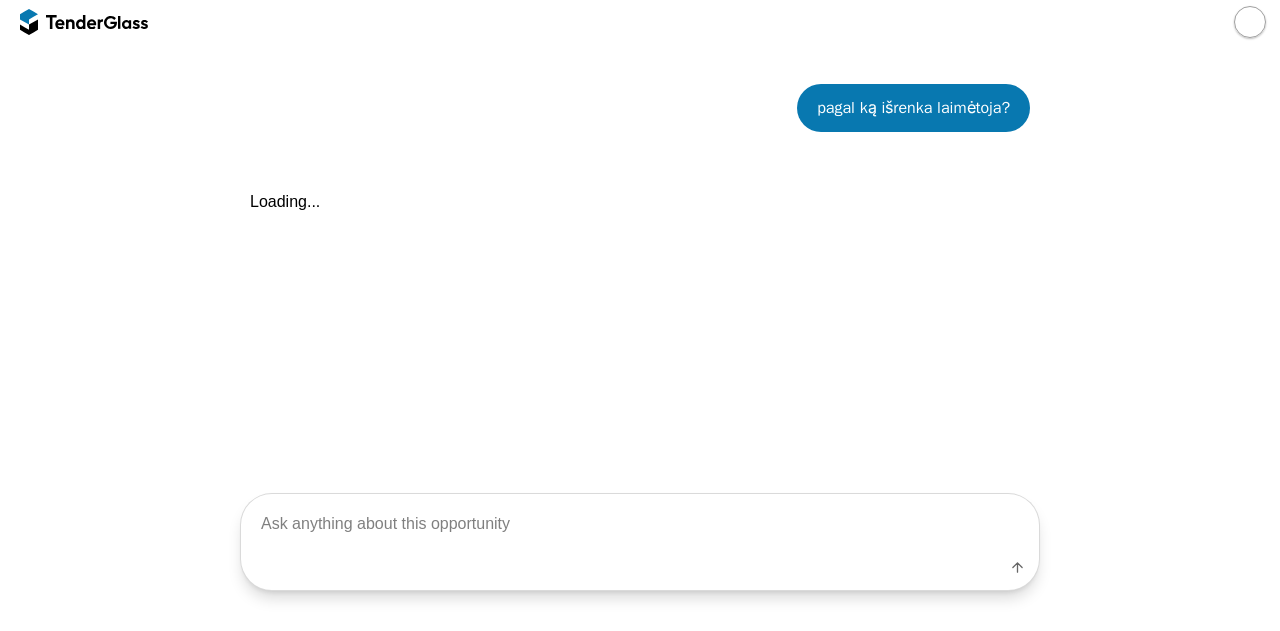 scroll, scrollTop: 1034, scrollLeft: 0, axis: vertical 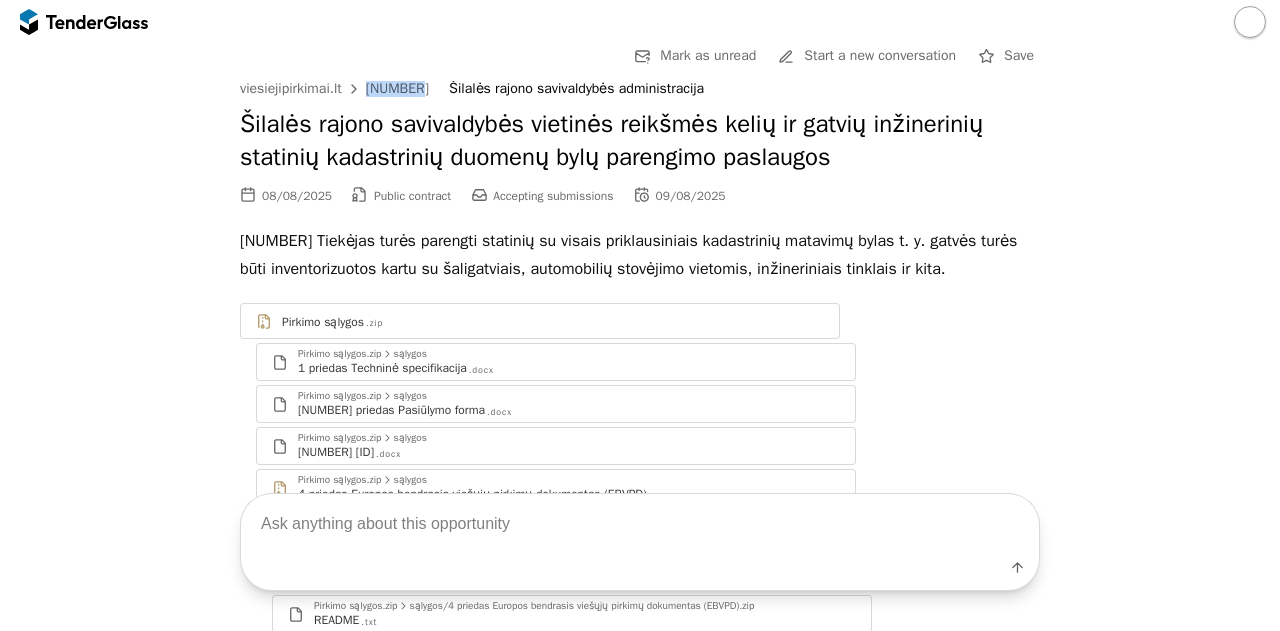 drag, startPoint x: 416, startPoint y: 88, endPoint x: 363, endPoint y: 81, distance: 53.460266 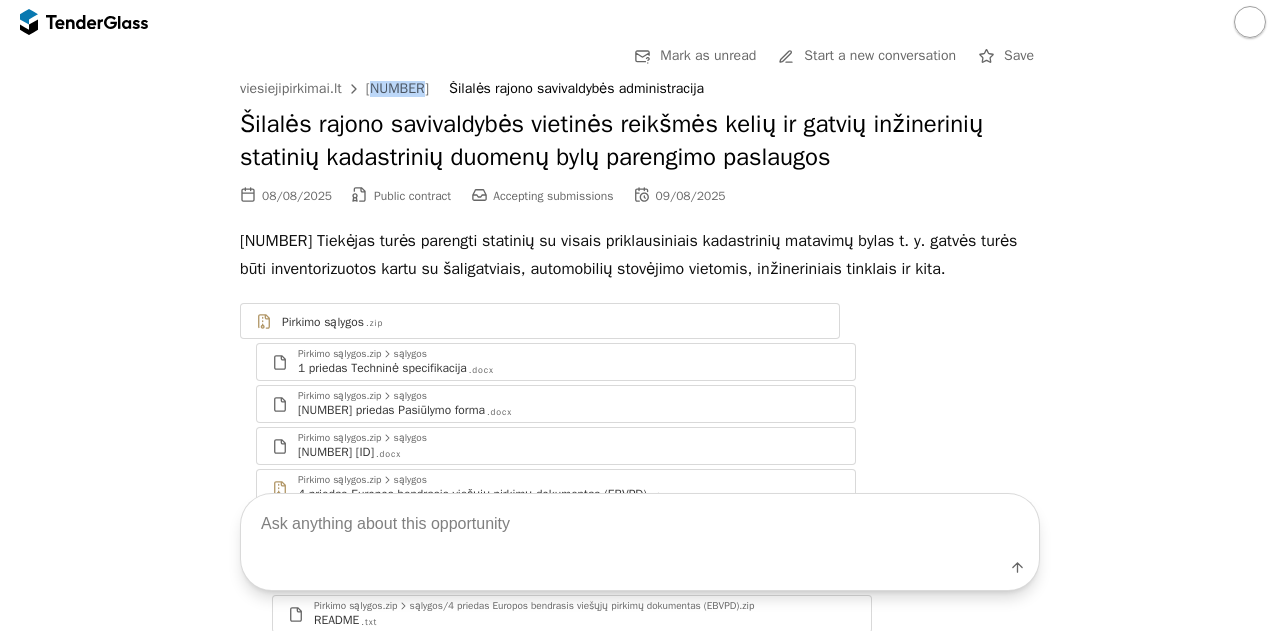 copy on "019840" 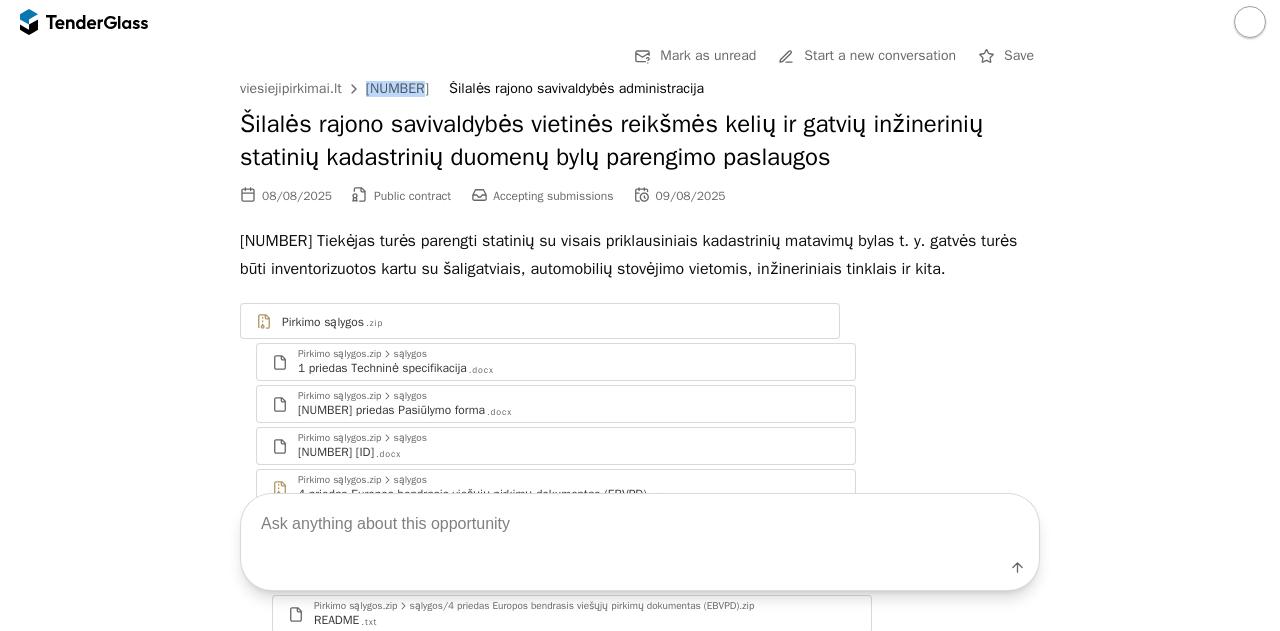 drag, startPoint x: 413, startPoint y: 87, endPoint x: 356, endPoint y: 86, distance: 57.00877 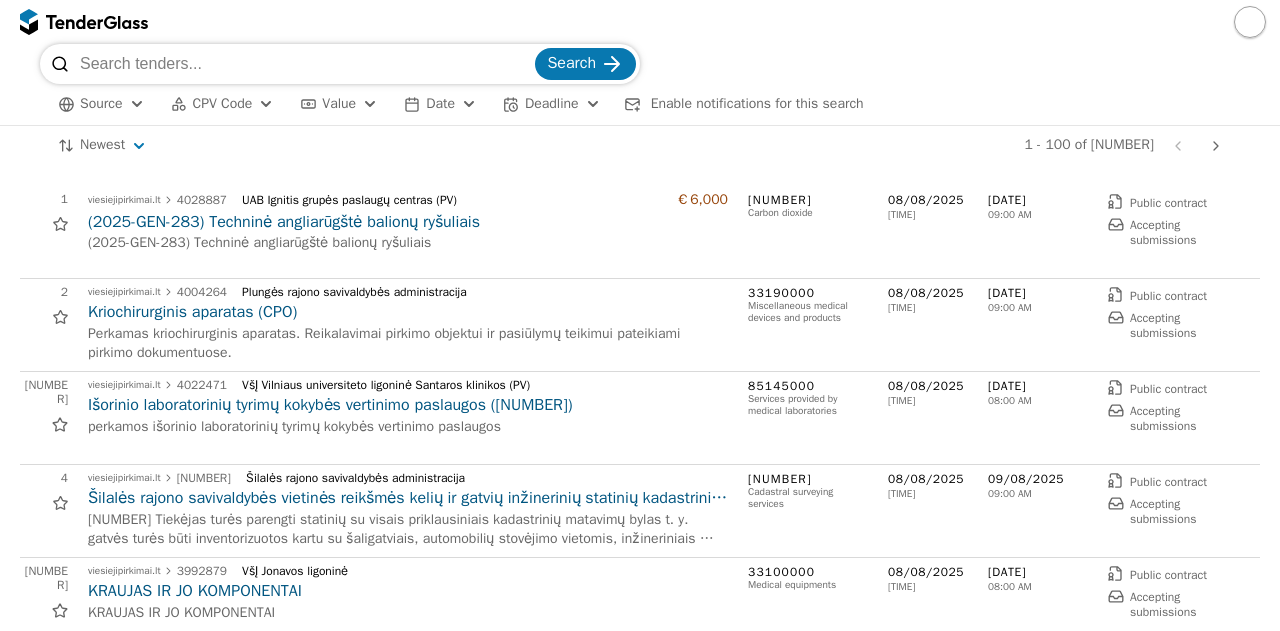scroll, scrollTop: 240, scrollLeft: 0, axis: vertical 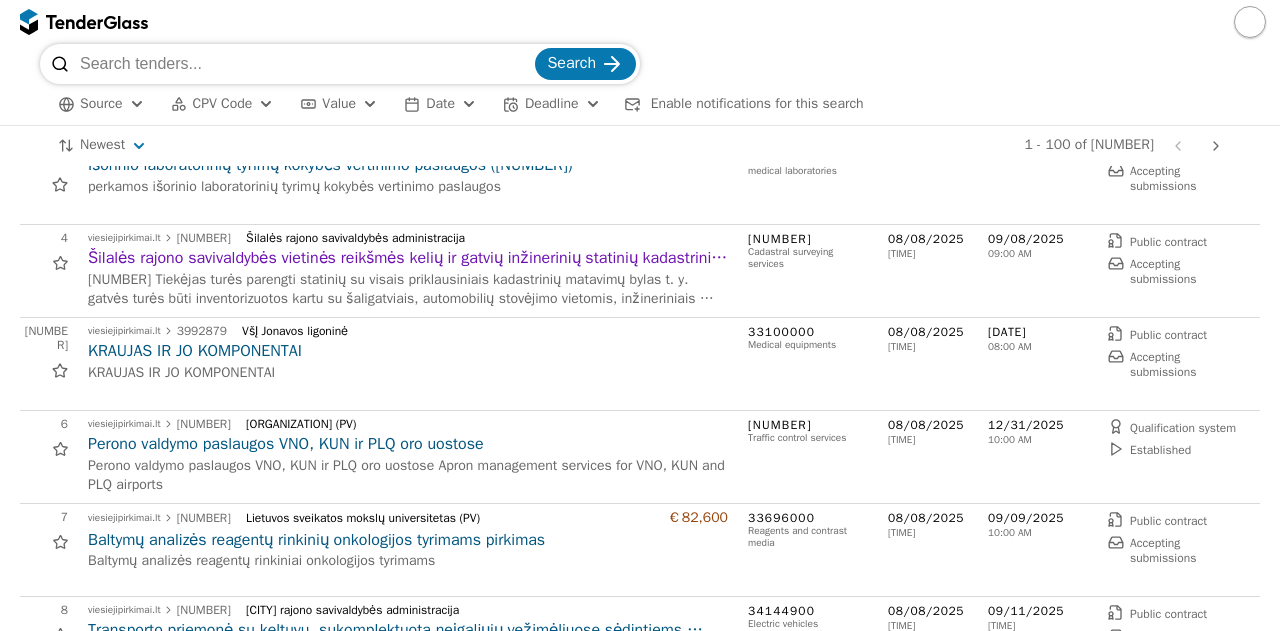 click on "[NUMBER] viesiejipirkimai.lt [NUMBER] UAB Ignitis grupės paslaugų centras (PV) €6,000 ([DATE]-[CODE]) Techninė angliarūgštė balionų ryšuliais ([DATE]-[CODE]) Techninė angliarūgštė balionų ryšuliais [NUMBER] Carbon dioxide [DATE] [TIME] [DATE] [TIME] Public contract Accepting submissions [NUMBER] viesiejipirkimai.lt [NUMBER] UAB Ignitis grupės paslaugų centras (PV) €6,000 ([DATE]-[CODE]) Techninė angliarūgštė balionų ryšuliais ([DATE]-[CODE]) Techninė angliarūgštė balionų ryšuliais [DATE] Public contract Accepting submissions [DATE] [NUMBER] viesiejipirkimai.lt [NUMBER] Plungės rajono savivaldybės administracija Kriochirurginis aparatas (CPO) Perkamas kriochirurginis aparatas. Reikalavimai pirkimo objektui ir pasiūlymų teikimui pateikiami pirkimo dokumentuose. [NUMBER] Miscellaneous medical devices and products [DATE] [TIME] [DATE] [TIME] Public contract Accepting submissions [NUMBER] viesiejipirkimai.lt [NUMBER] Plungės rajono savivaldybės administracija [DATE] [DATE]" at bounding box center [640, 4596] 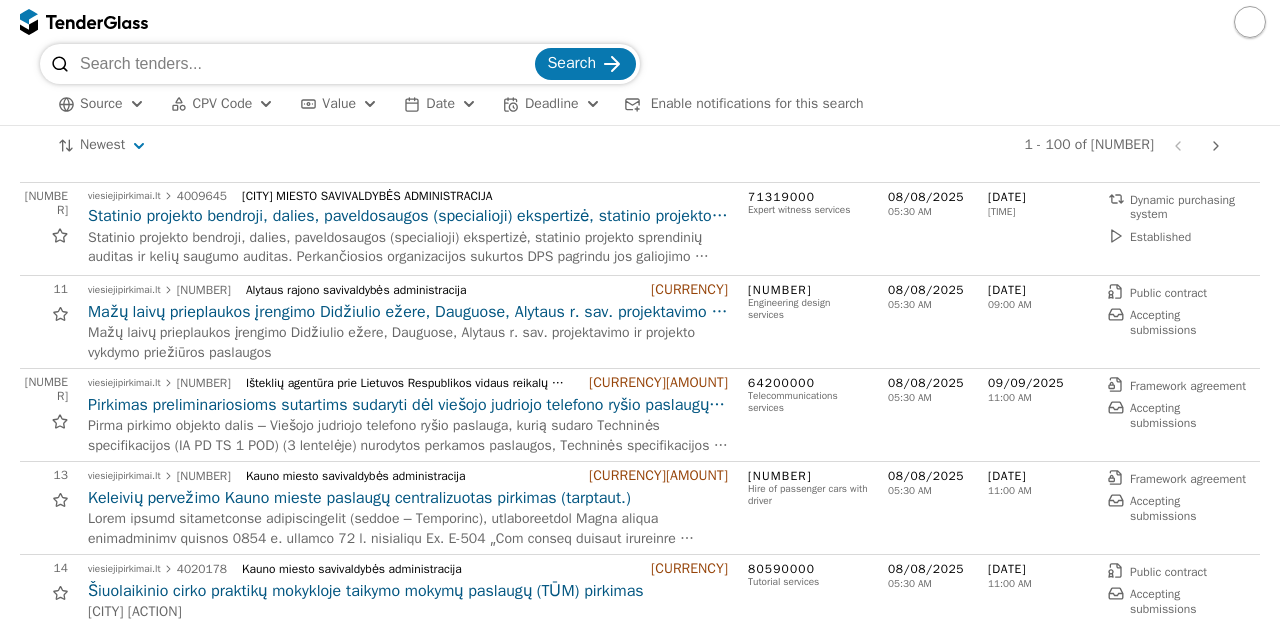 scroll, scrollTop: 880, scrollLeft: 0, axis: vertical 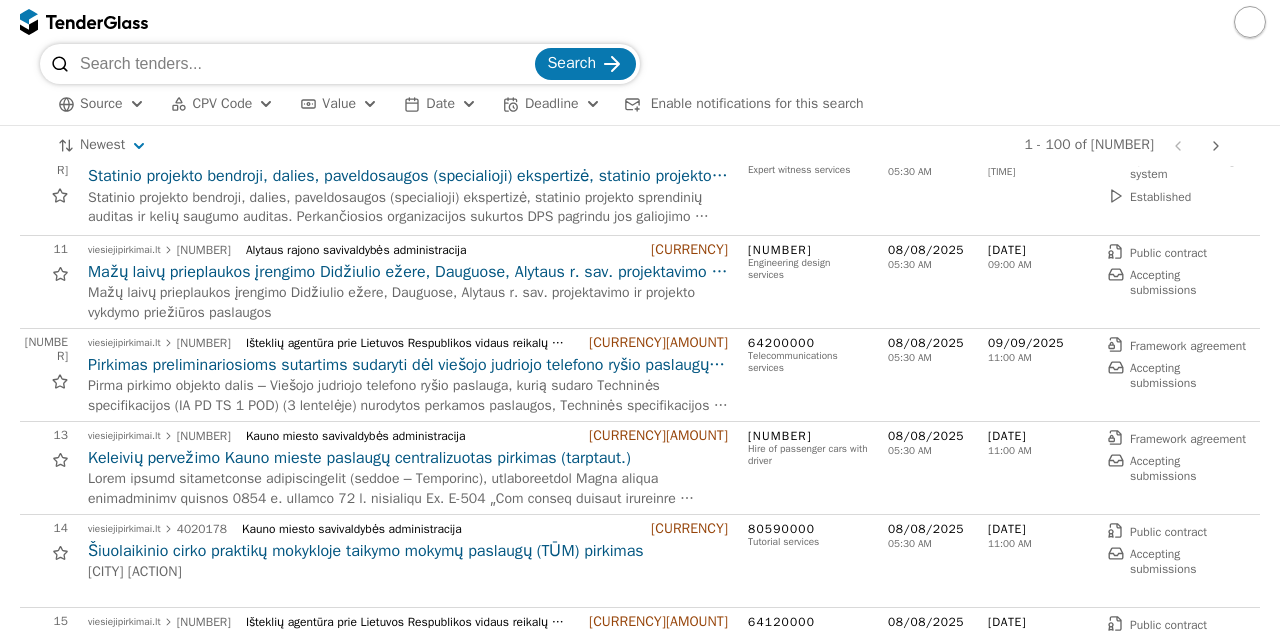 click on "Mažų laivų prieplaukos įrengimo Didžiulio ežere, Dauguose, Alytaus r. sav. projektavimo ir projekto vykdymo priežiūros paslaugos" at bounding box center [408, 272] 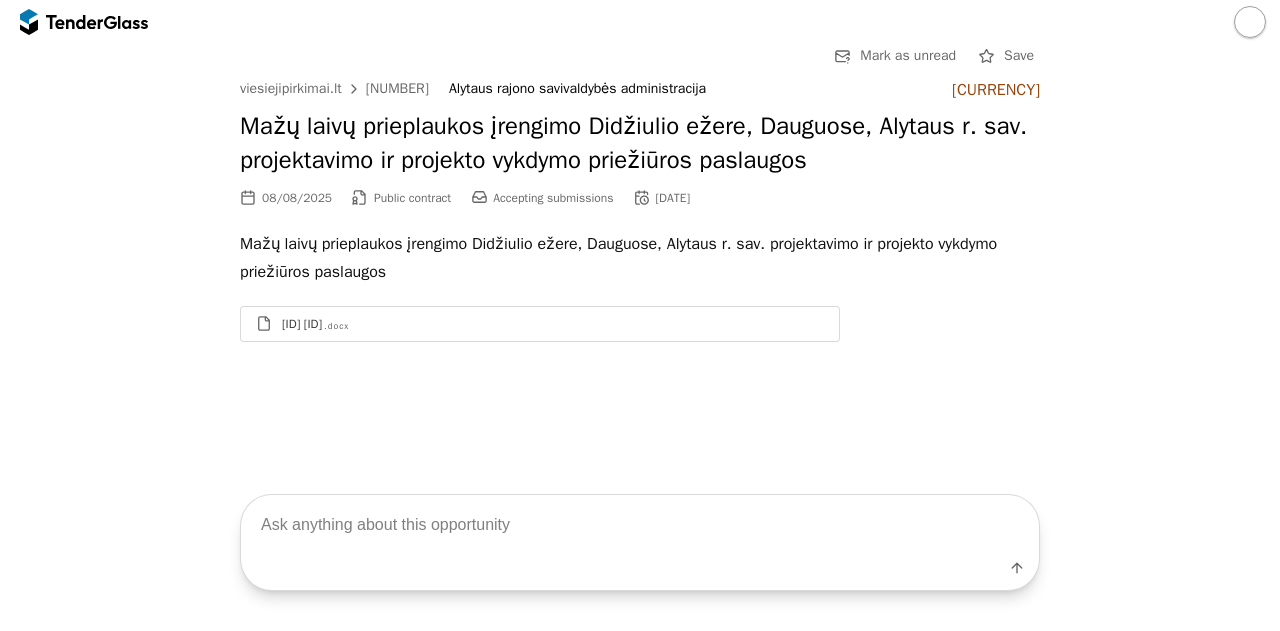 click on "[ID] [ID]" at bounding box center (302, 324) 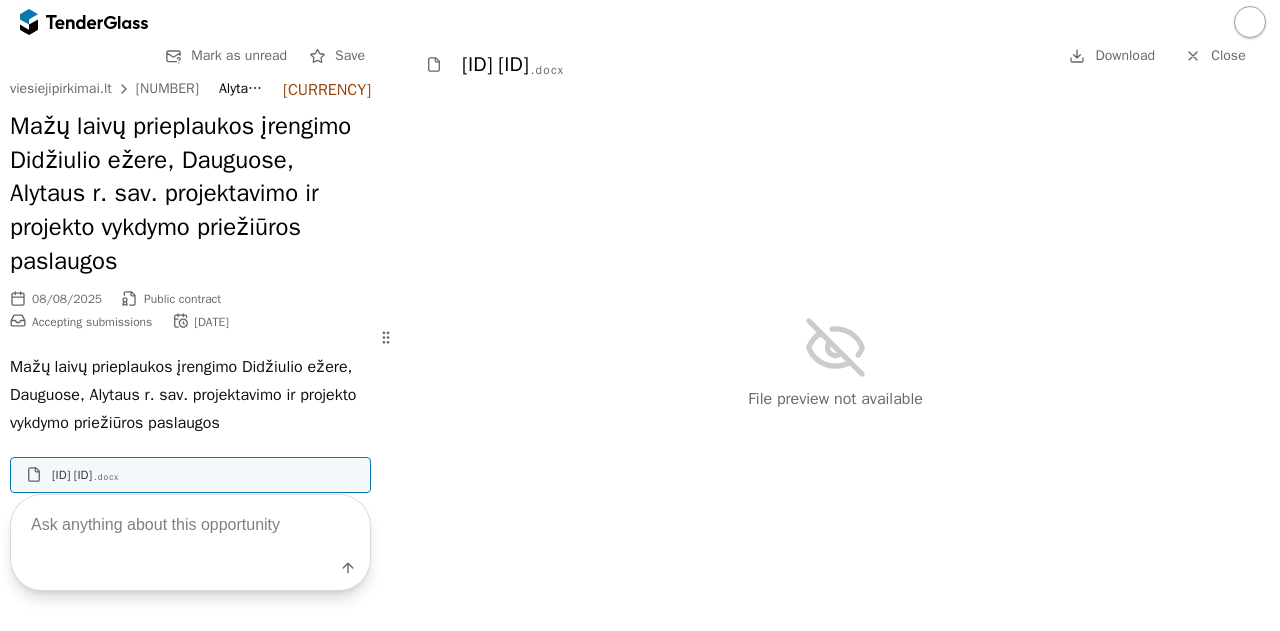 click on "viesiejipirkimai.lt" at bounding box center (61, 89) 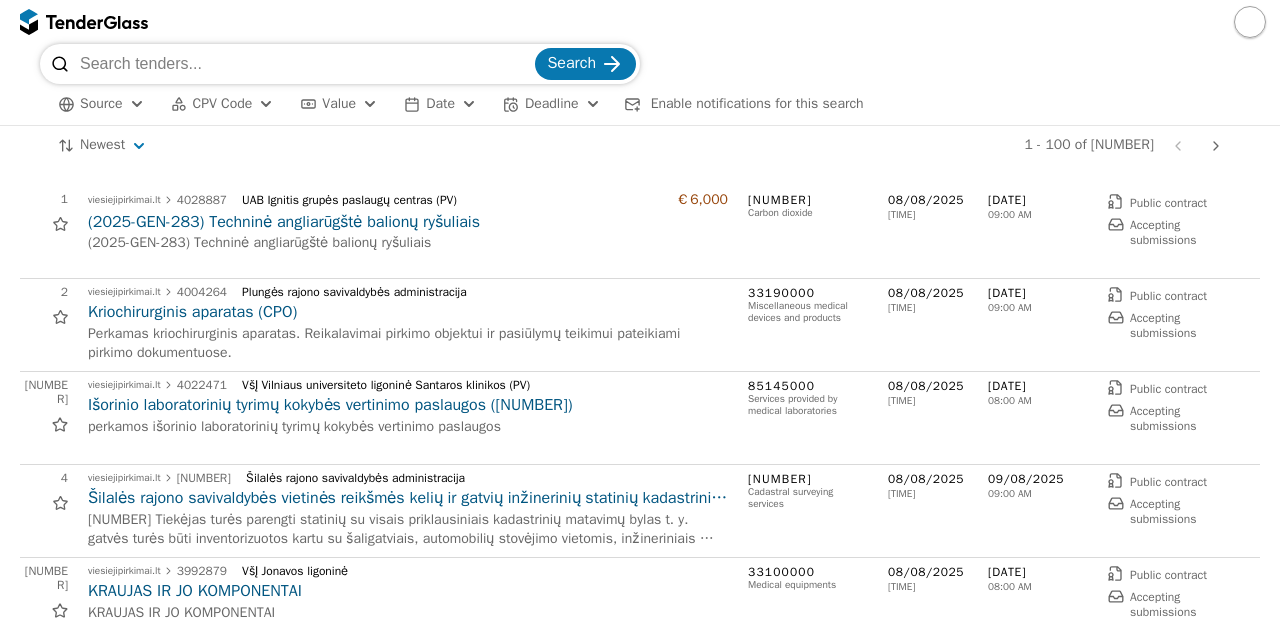 scroll, scrollTop: 880, scrollLeft: 0, axis: vertical 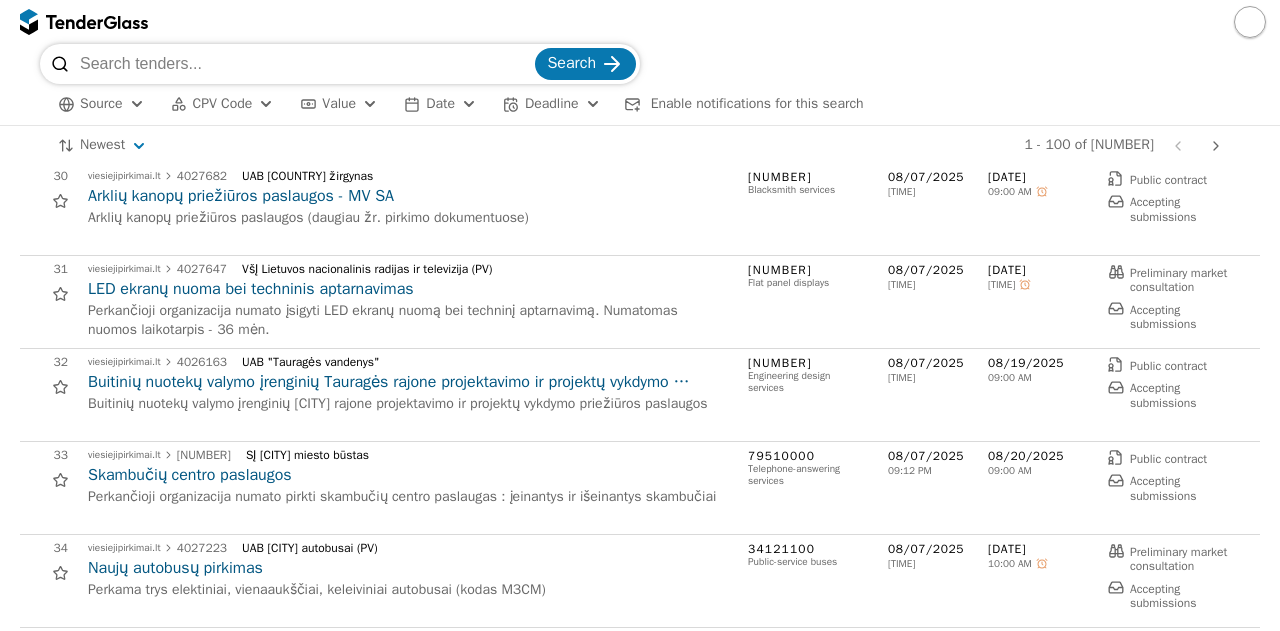 drag, startPoint x: 397, startPoint y: 394, endPoint x: 367, endPoint y: 369, distance: 39.051247 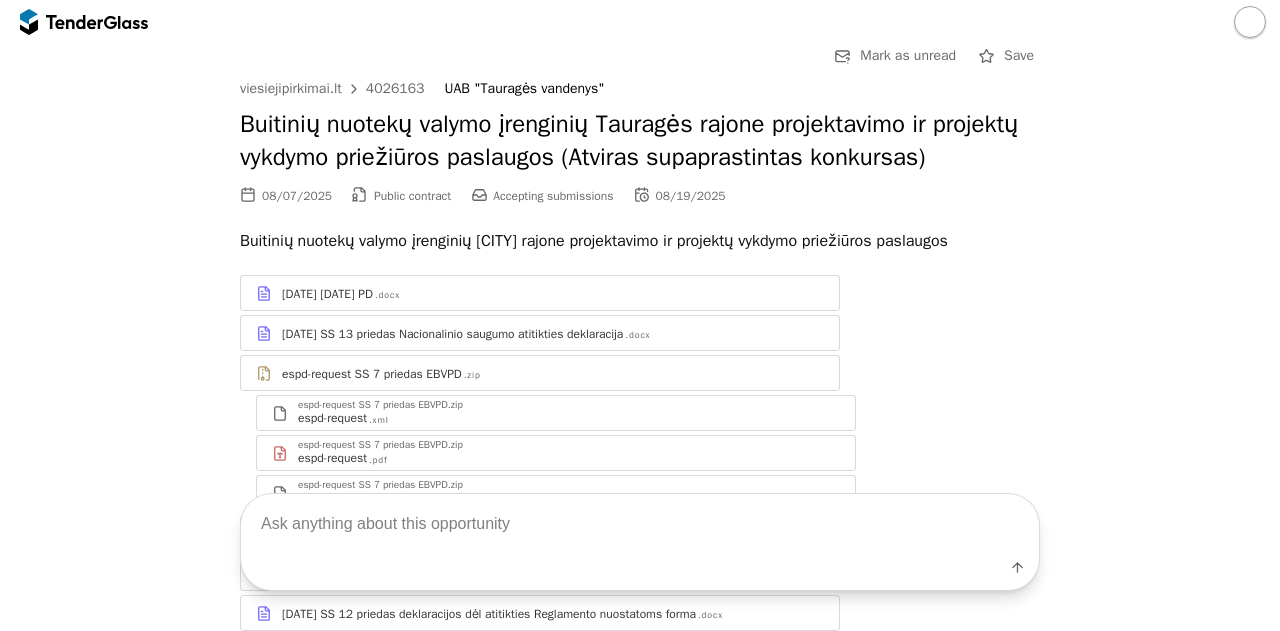 click on "[DATE] SS 13 priedas Nacionalinio saugumo atitikties deklaracija .docx espd-request SS 7 priedas EBVPD .zip espd-request SS 7 priedas EBVPD.zip espd-request .xml espd-request SS 7 priedas EBVPD.zip espd-request .pdf espd-request SS 7 priedas EBVPD.zip README .txt [DATE] SS 10 priedas Deklaracija del tiekejo patirties .docx [DATE] SS 11 priedas Deklaracija del vadovo patirties .docx [DATE] SS 12 priedas deklaracijos dėl atitikties Reglamento nuostatoms forma .docx [DATE] SS 8 priedas Pasiulymo forma .docx [DATE] SS 9 priedas Deklaracija aplinkos apsaugos .docx" at bounding box center [640, 493] 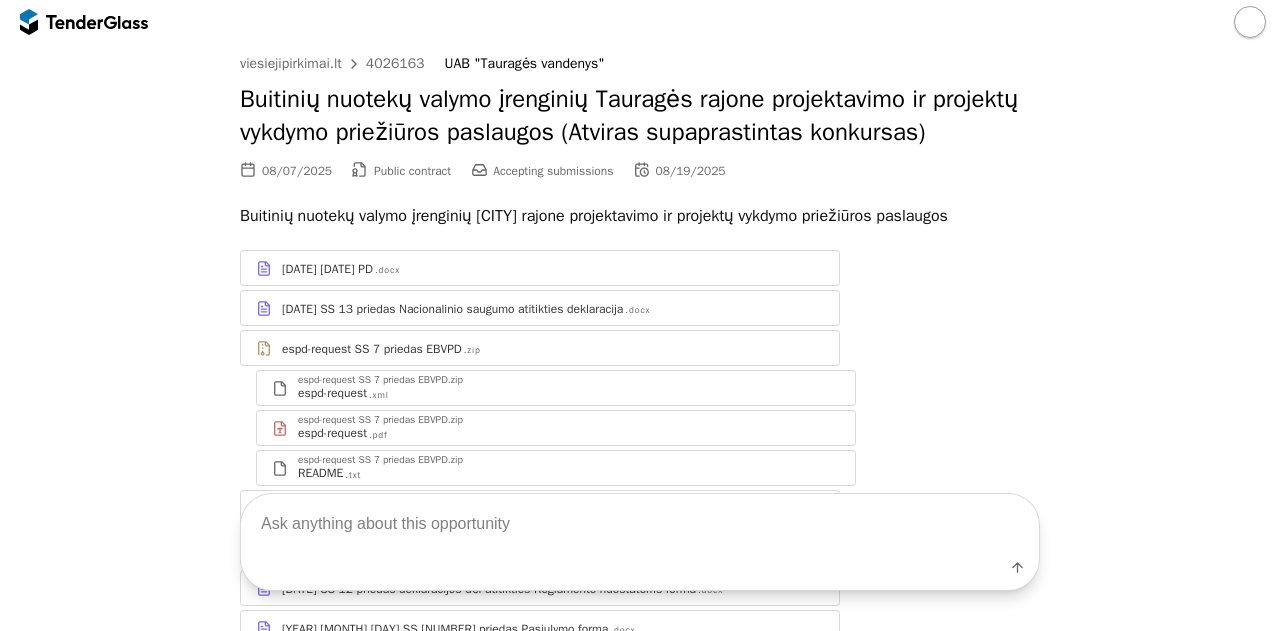 scroll, scrollTop: 40, scrollLeft: 0, axis: vertical 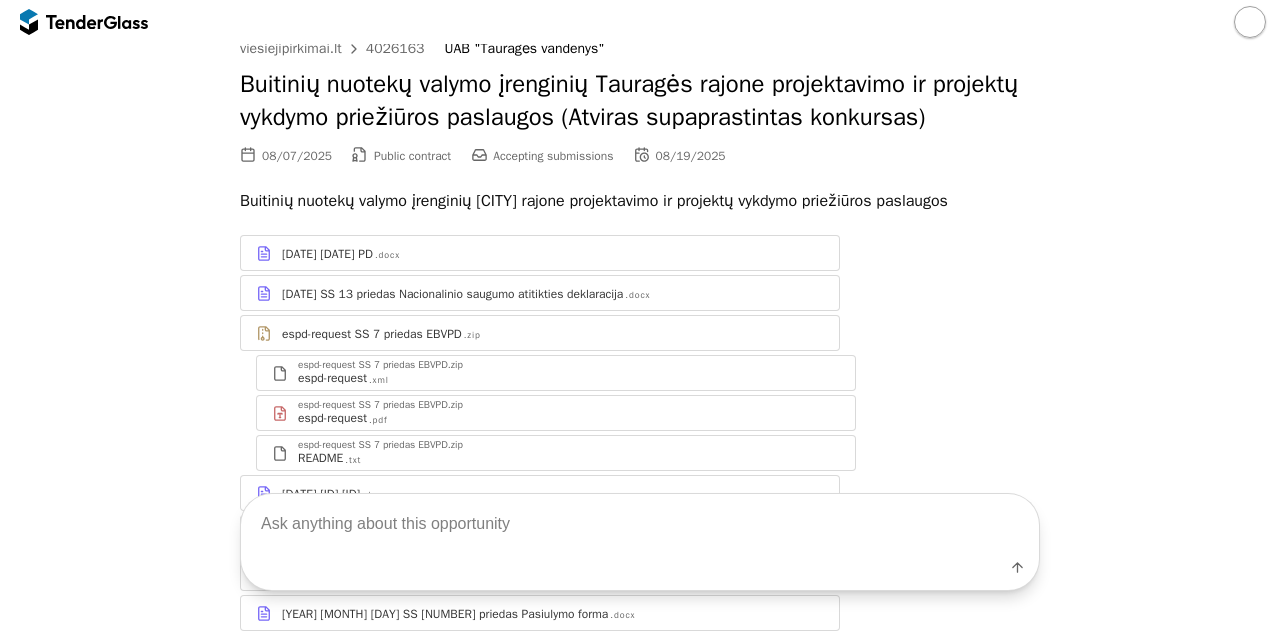 click at bounding box center [640, 524] 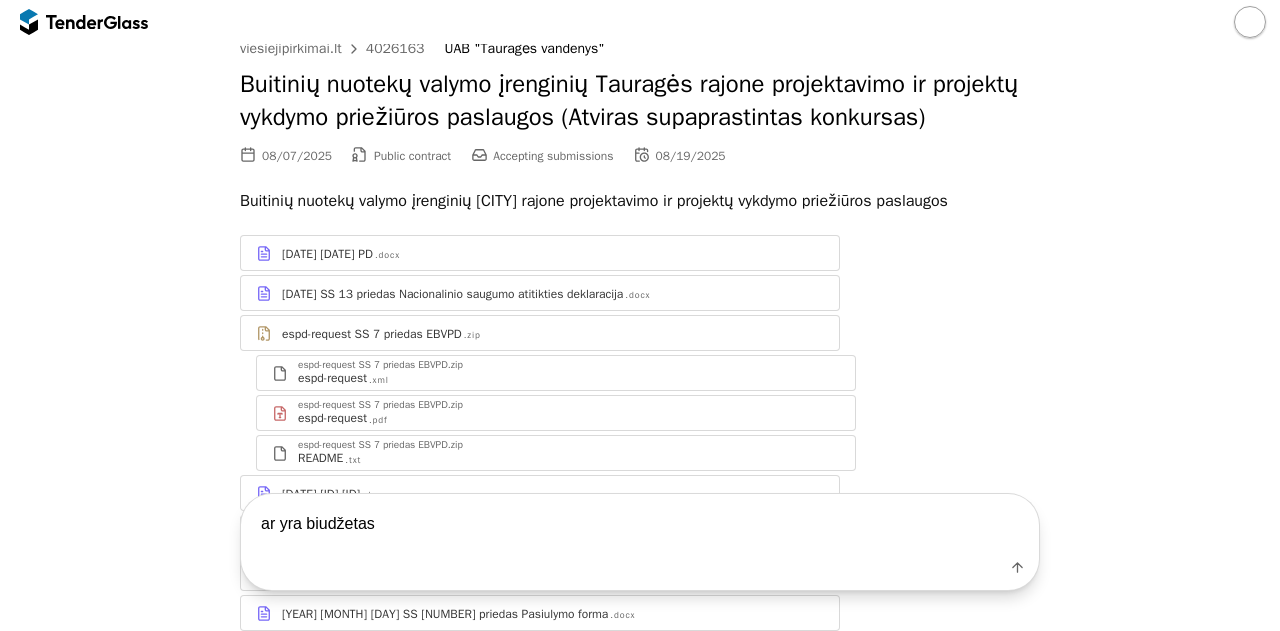 type on "ar yra biudžetas?" 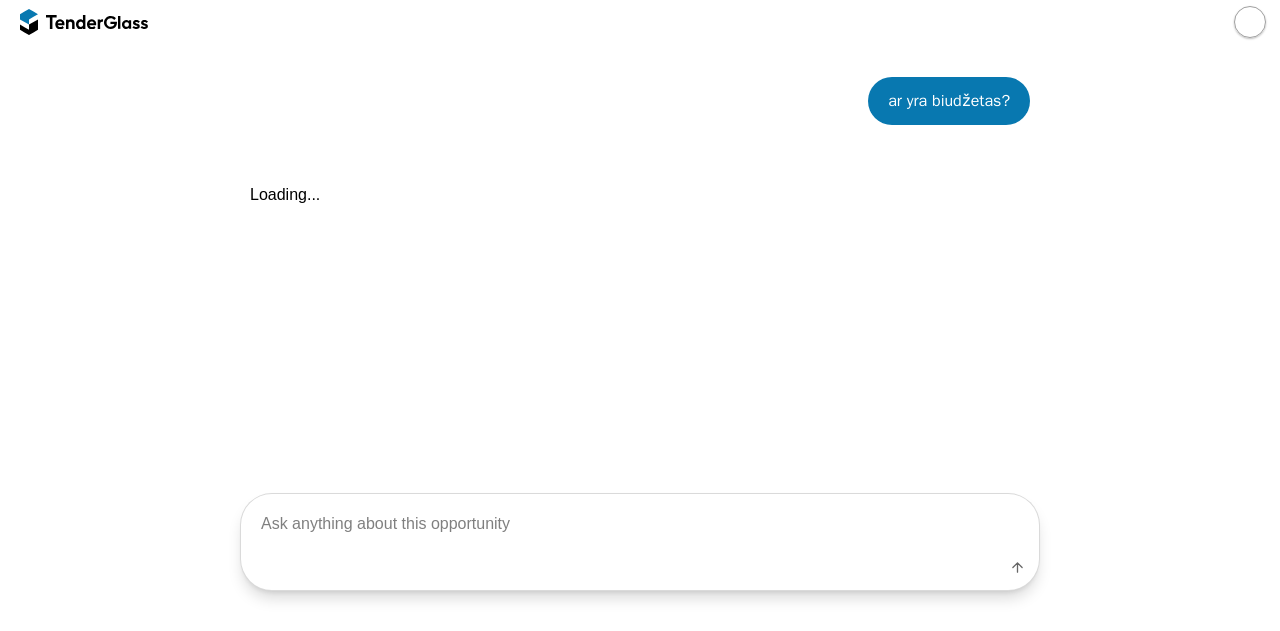 scroll, scrollTop: 694, scrollLeft: 0, axis: vertical 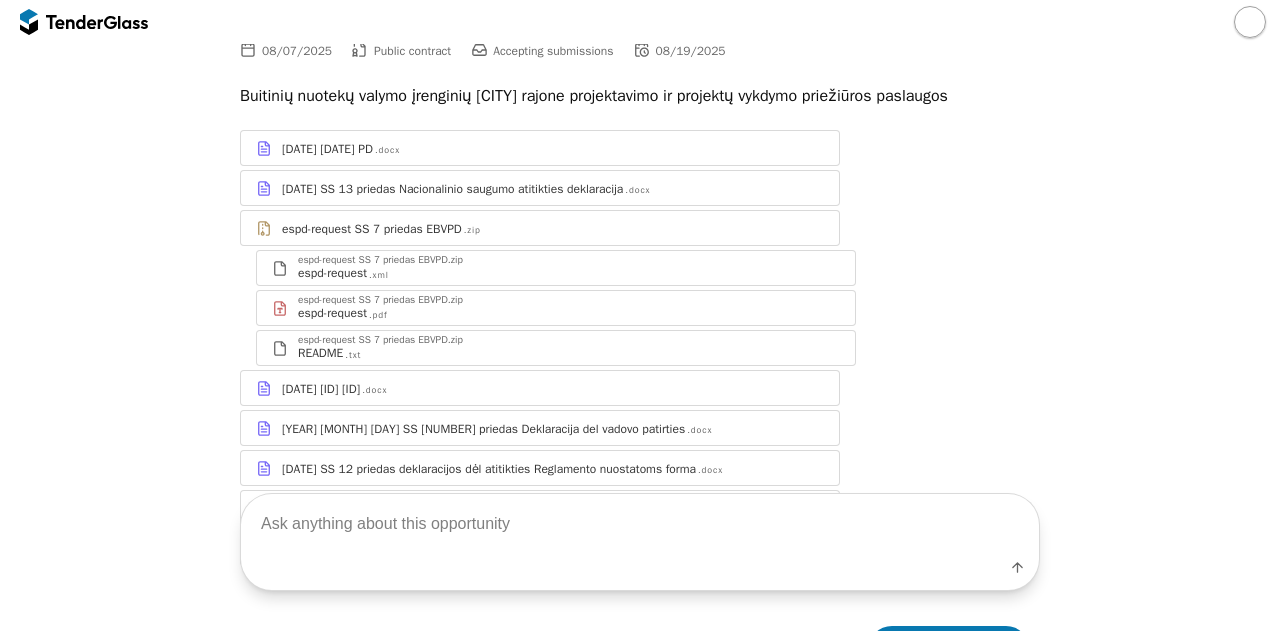 click at bounding box center (640, 524) 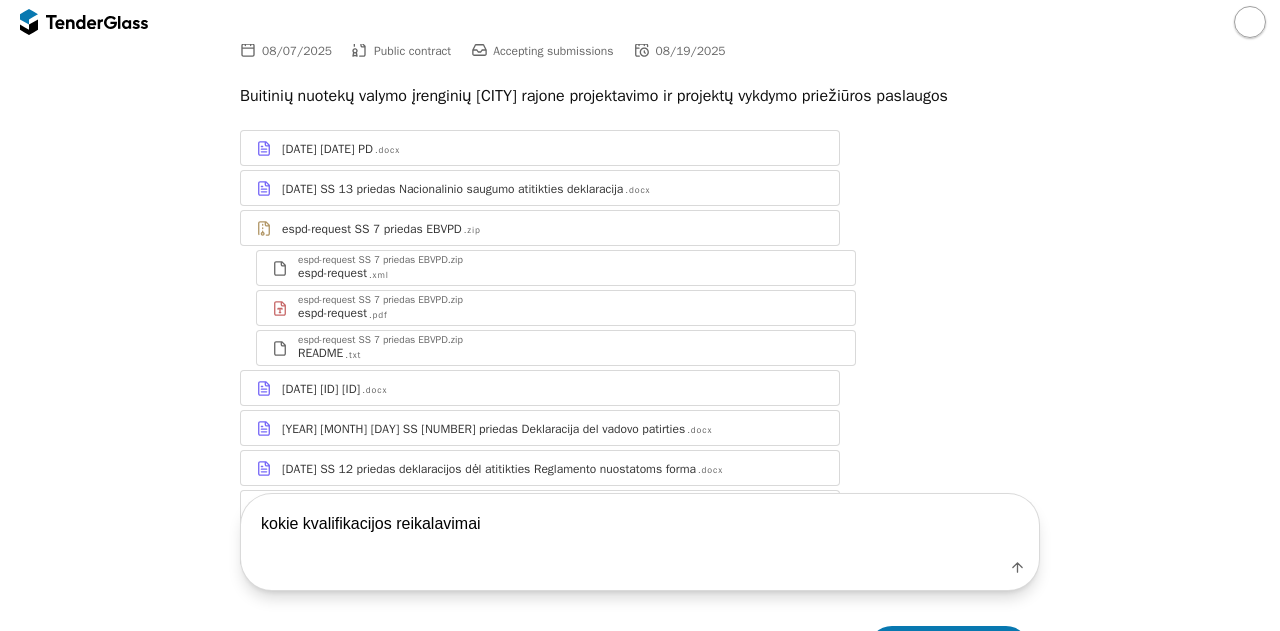 type on "kokie kvalifikacijos reikalavimai?" 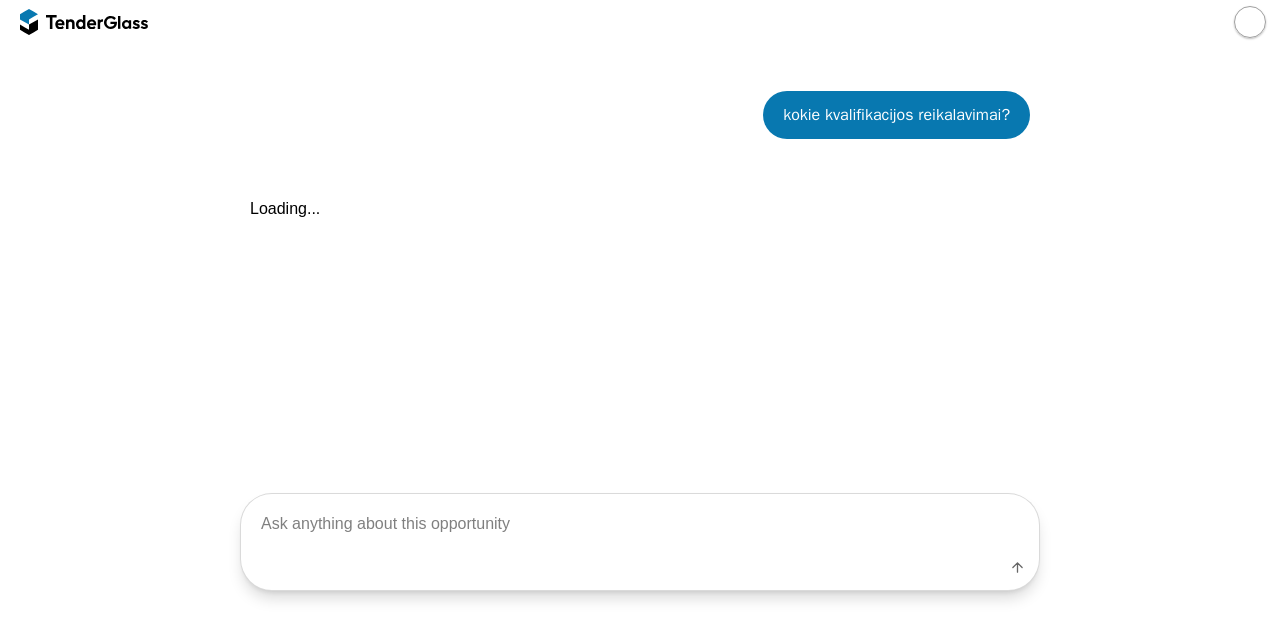 scroll, scrollTop: 860, scrollLeft: 0, axis: vertical 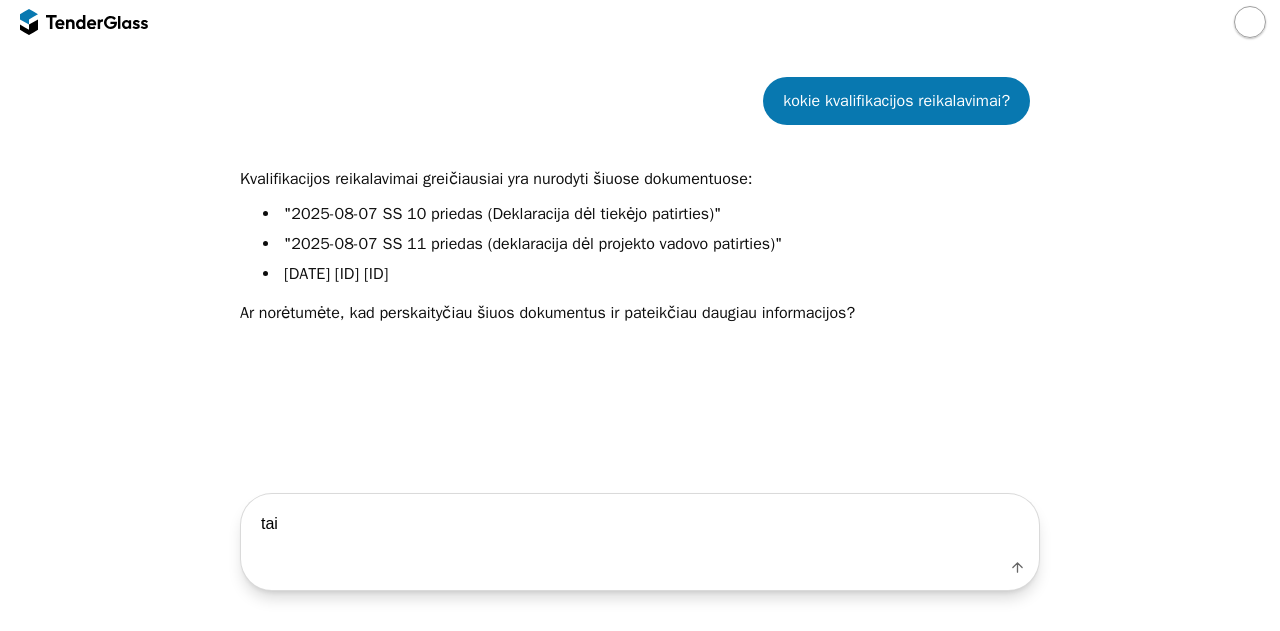type on "taip" 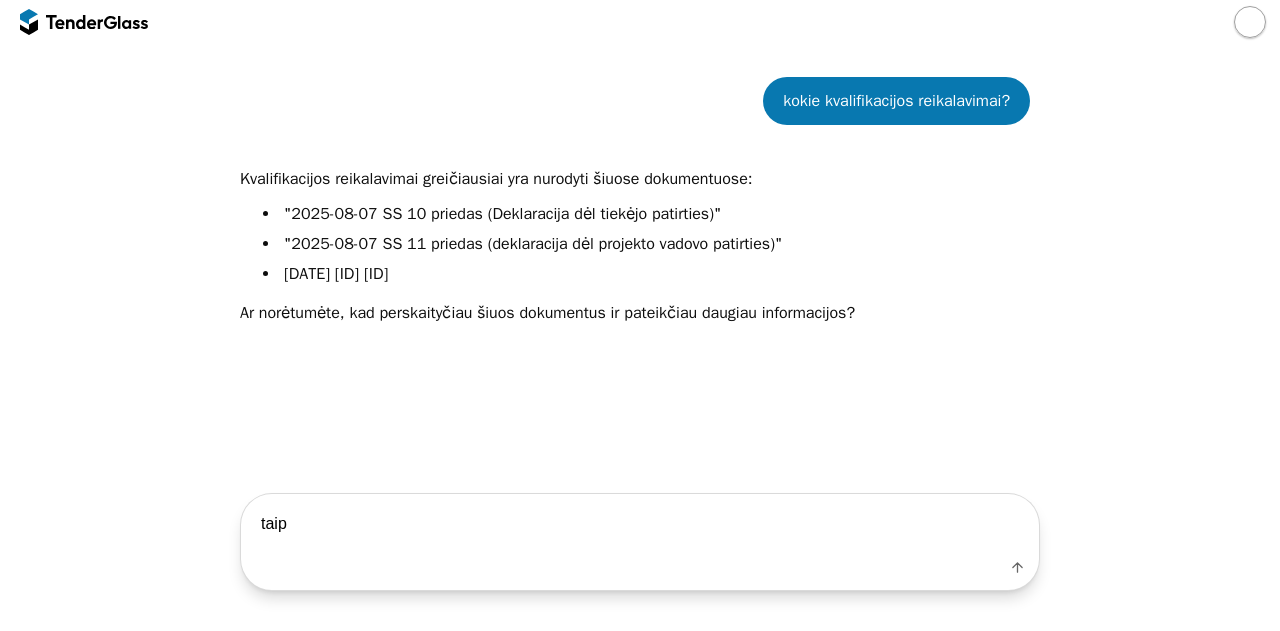 type 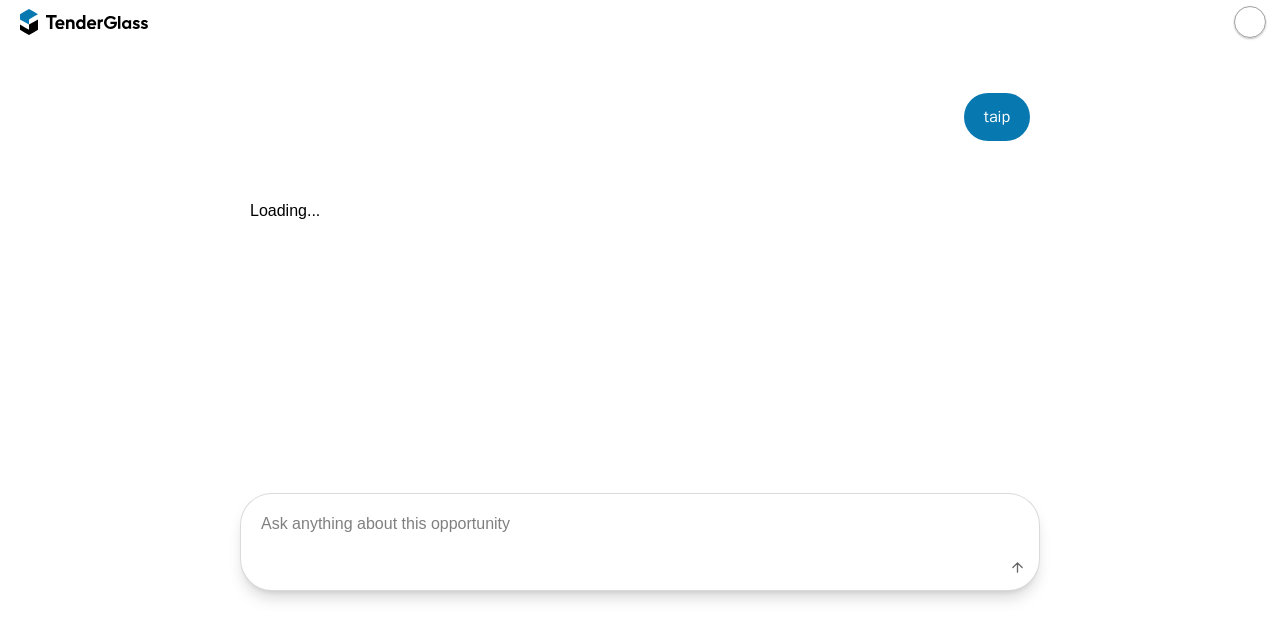 scroll, scrollTop: 1160, scrollLeft: 0, axis: vertical 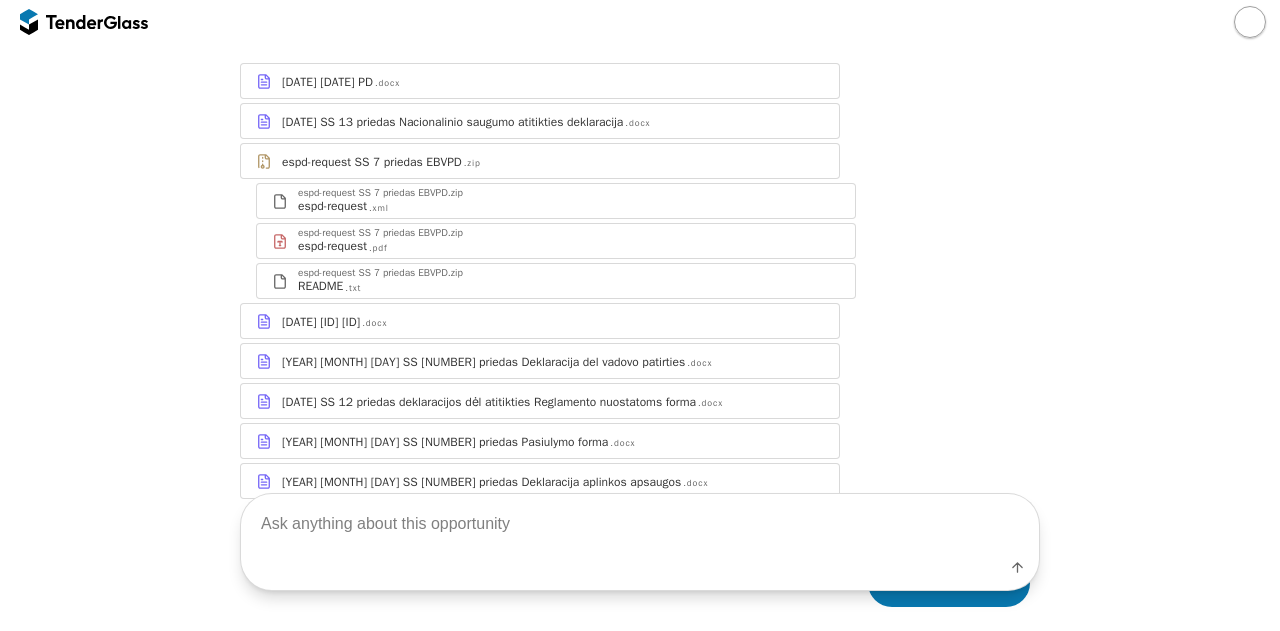 click on "[DATE] [DATE] PD" at bounding box center [327, 82] 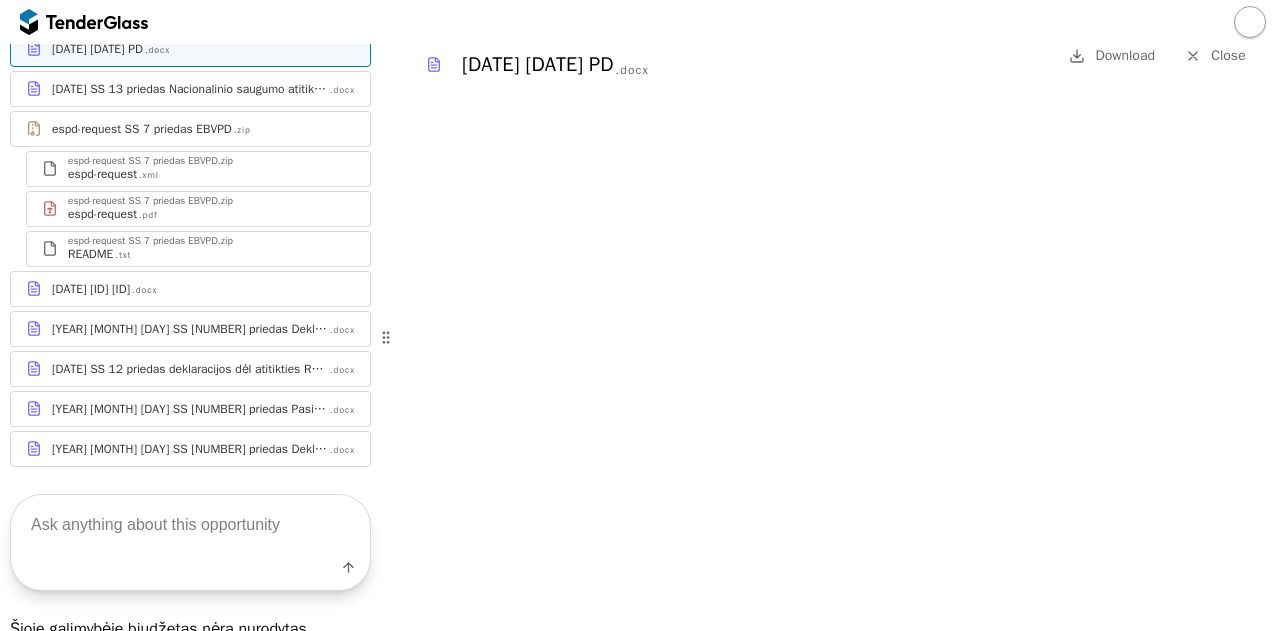 click on "Close" at bounding box center (1228, 55) 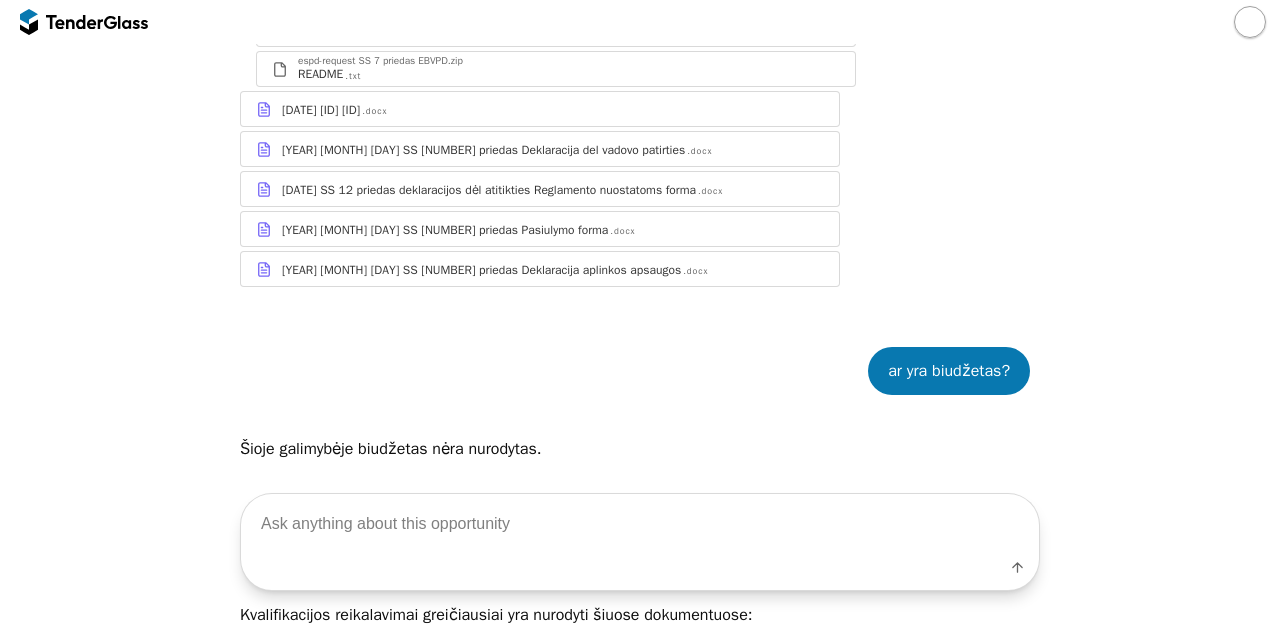scroll, scrollTop: 212, scrollLeft: 0, axis: vertical 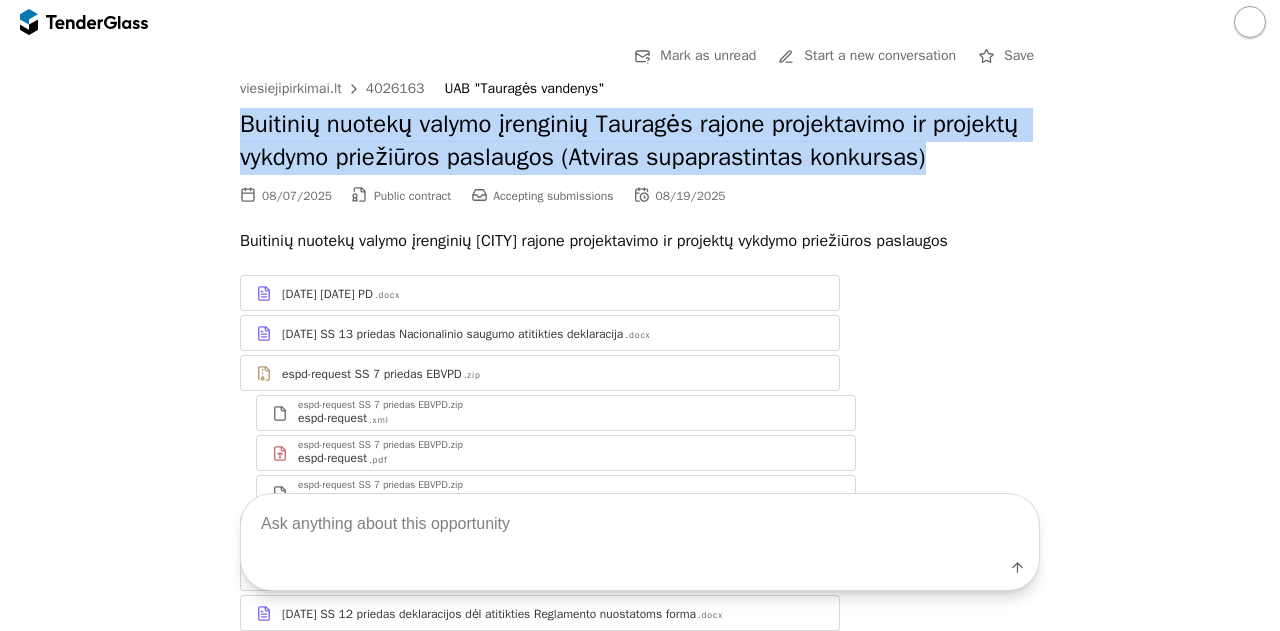 drag, startPoint x: 229, startPoint y: 120, endPoint x: 1019, endPoint y: 173, distance: 791.7759 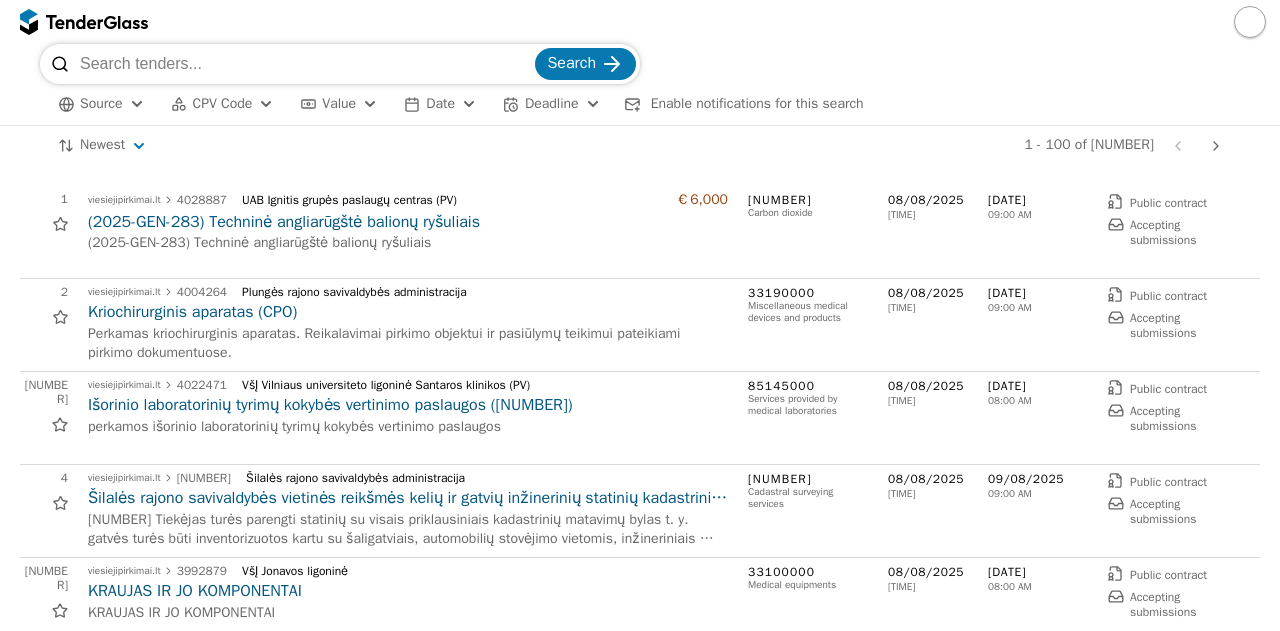 scroll, scrollTop: 2720, scrollLeft: 0, axis: vertical 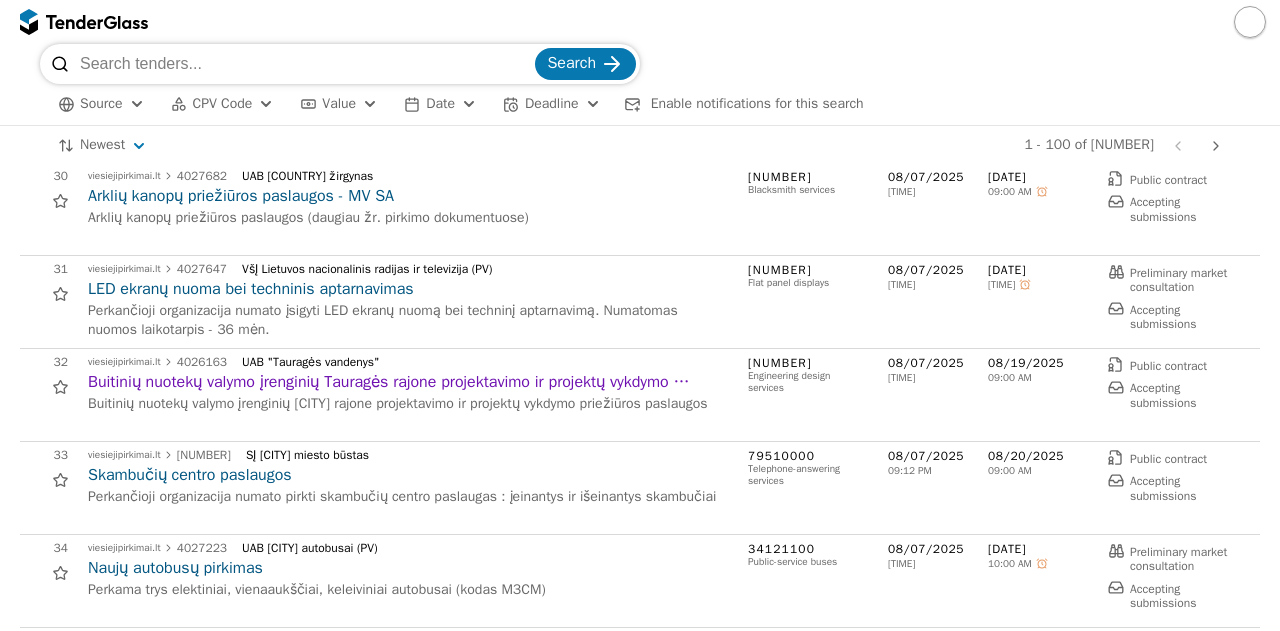 click on "32" at bounding box center [44, 375] 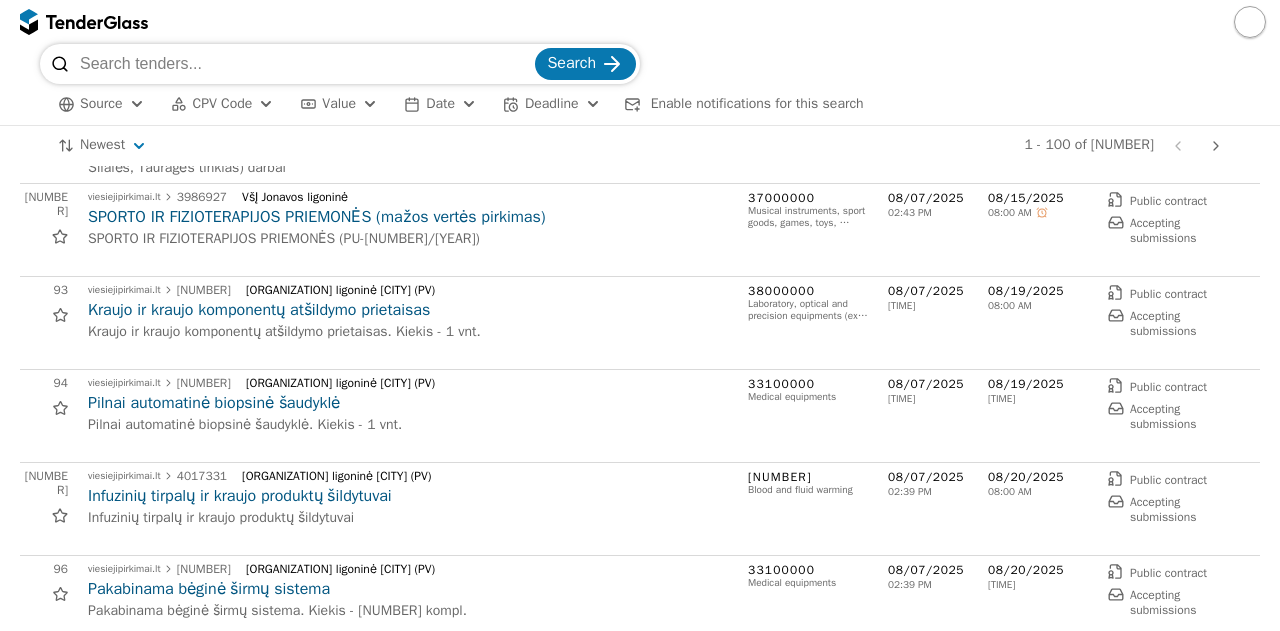 scroll, scrollTop: 8480, scrollLeft: 0, axis: vertical 